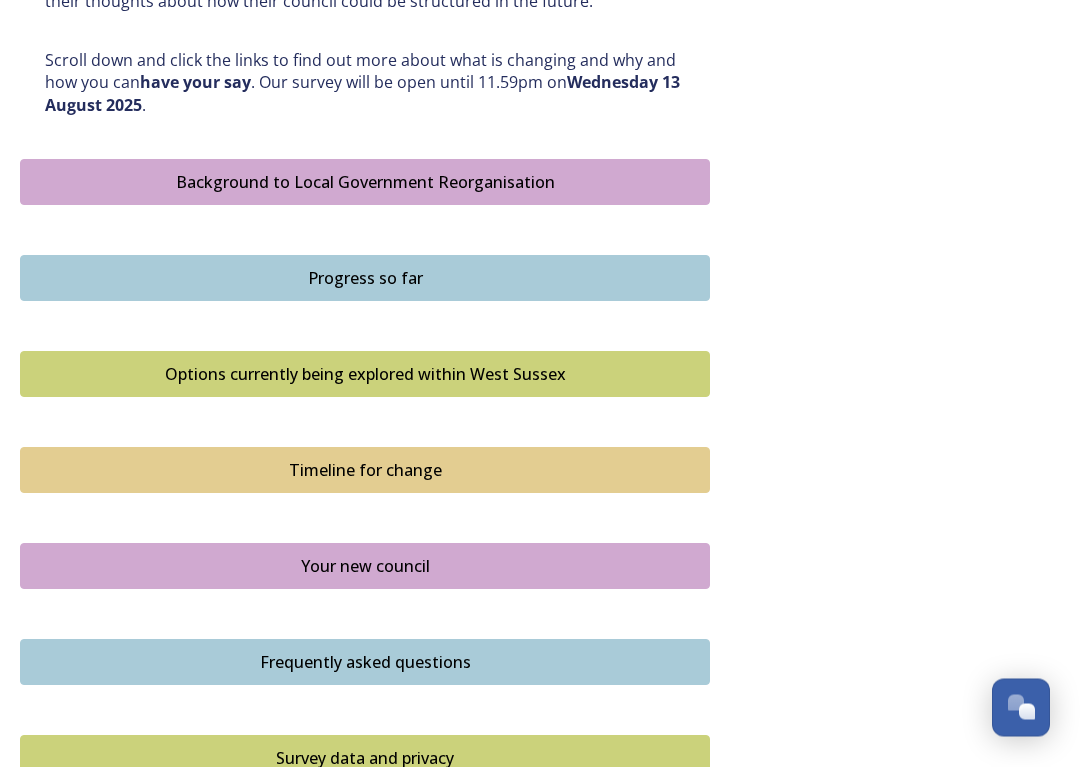 scroll, scrollTop: 1055, scrollLeft: 0, axis: vertical 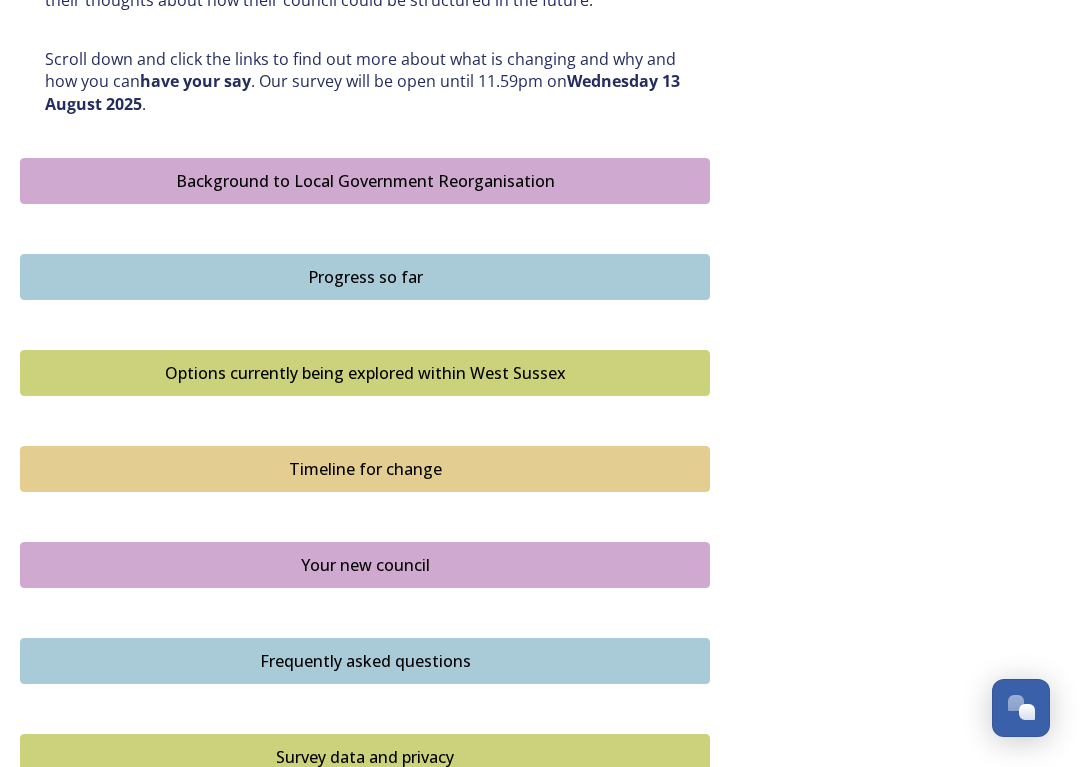 click on "Your new council" at bounding box center (365, 565) 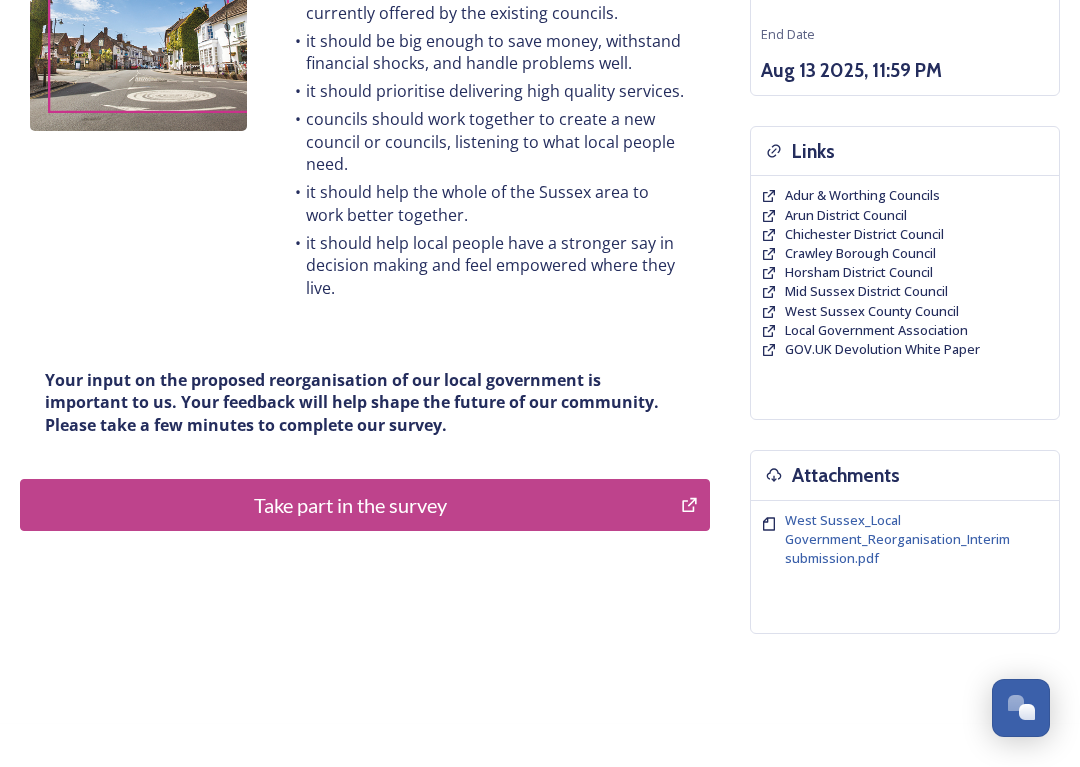 scroll, scrollTop: 362, scrollLeft: 0, axis: vertical 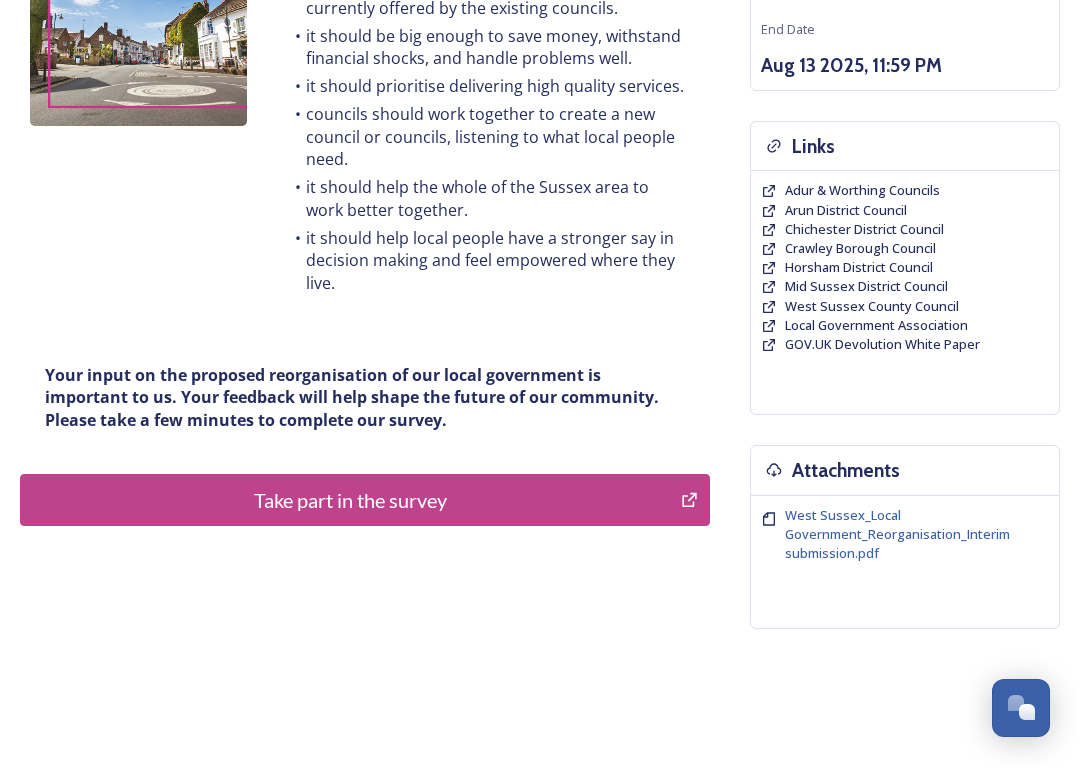click on "Take part in the survey" at bounding box center [350, 500] 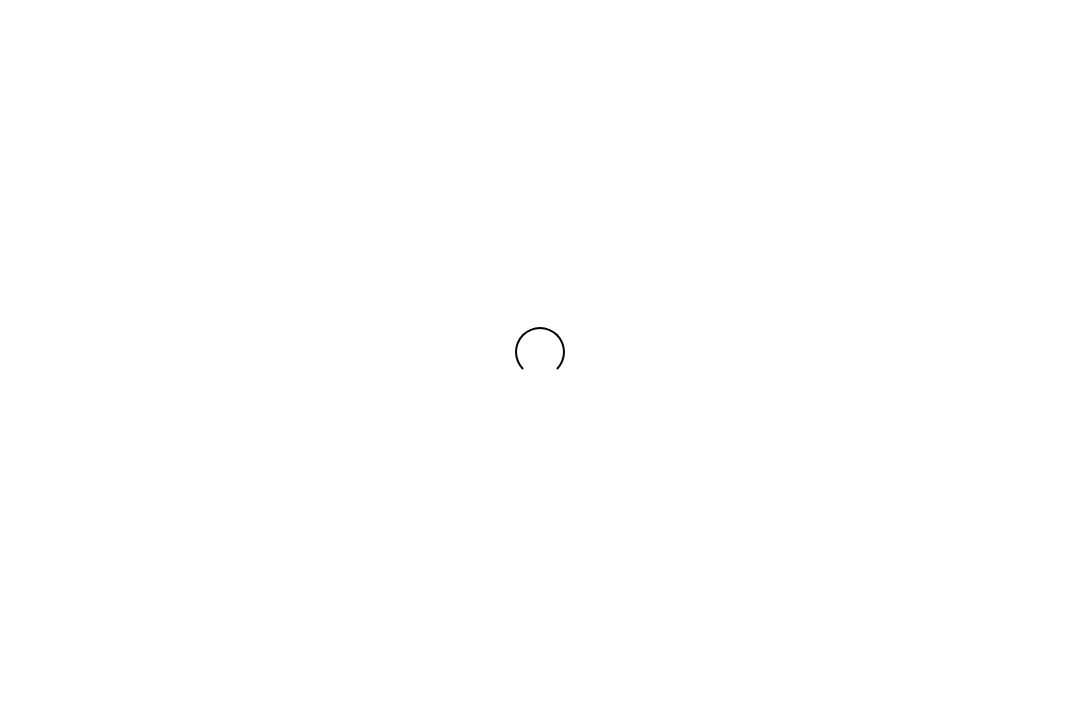 scroll, scrollTop: 0, scrollLeft: 0, axis: both 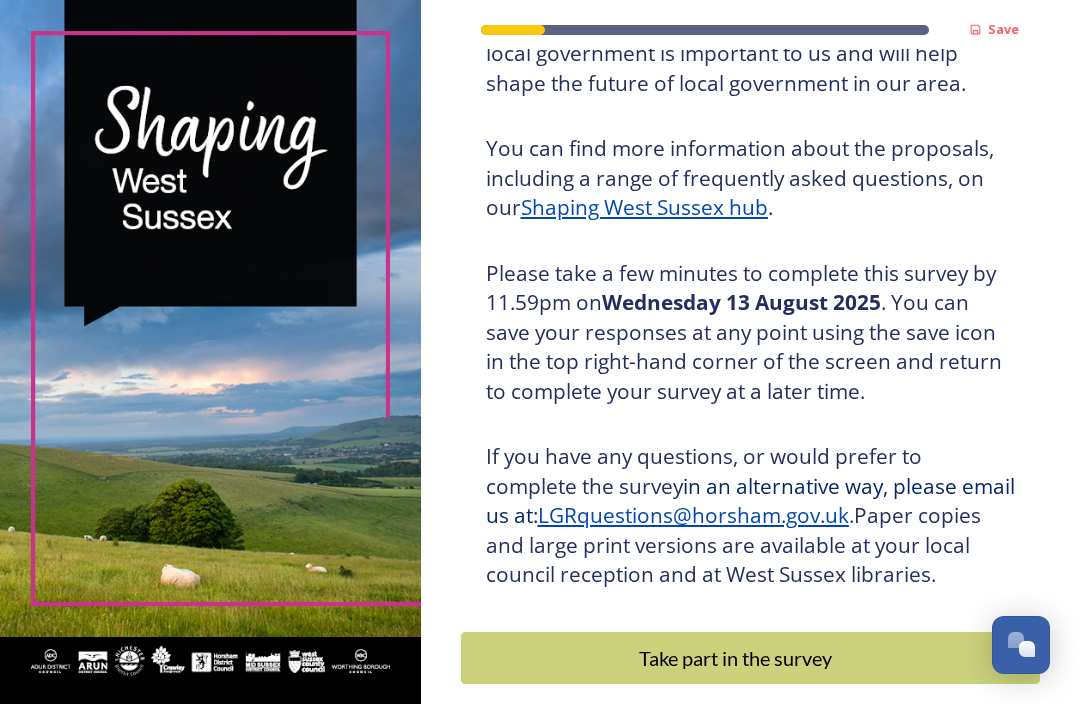 click on "Shaping West Sussex hub" at bounding box center [644, 207] 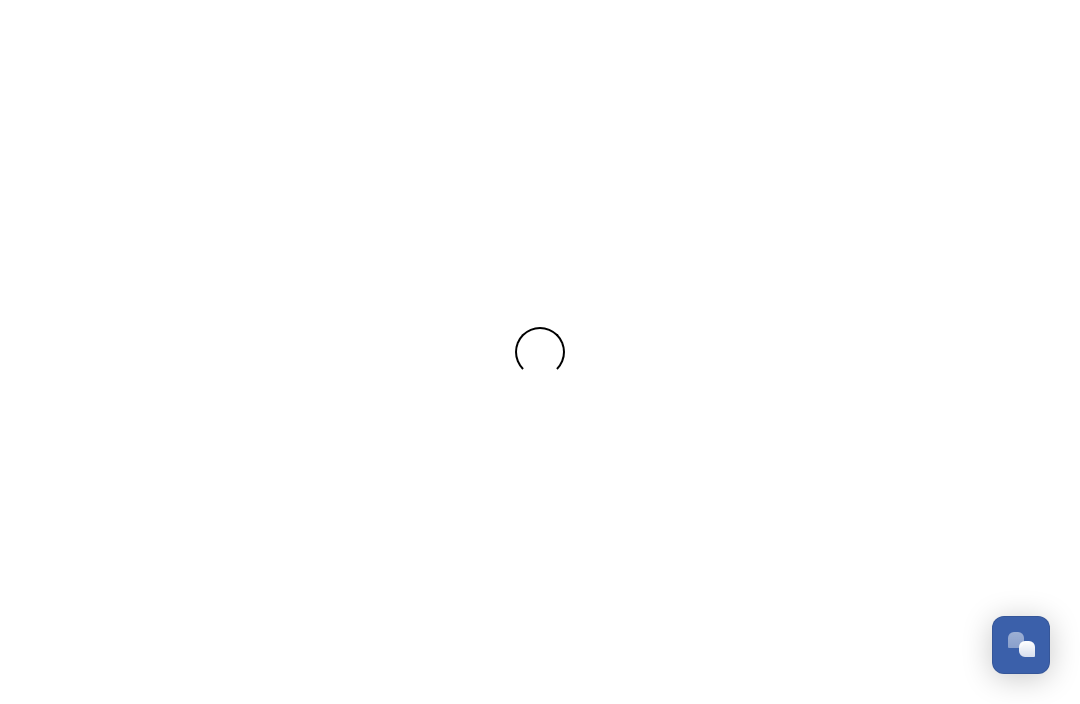 scroll, scrollTop: 0, scrollLeft: 0, axis: both 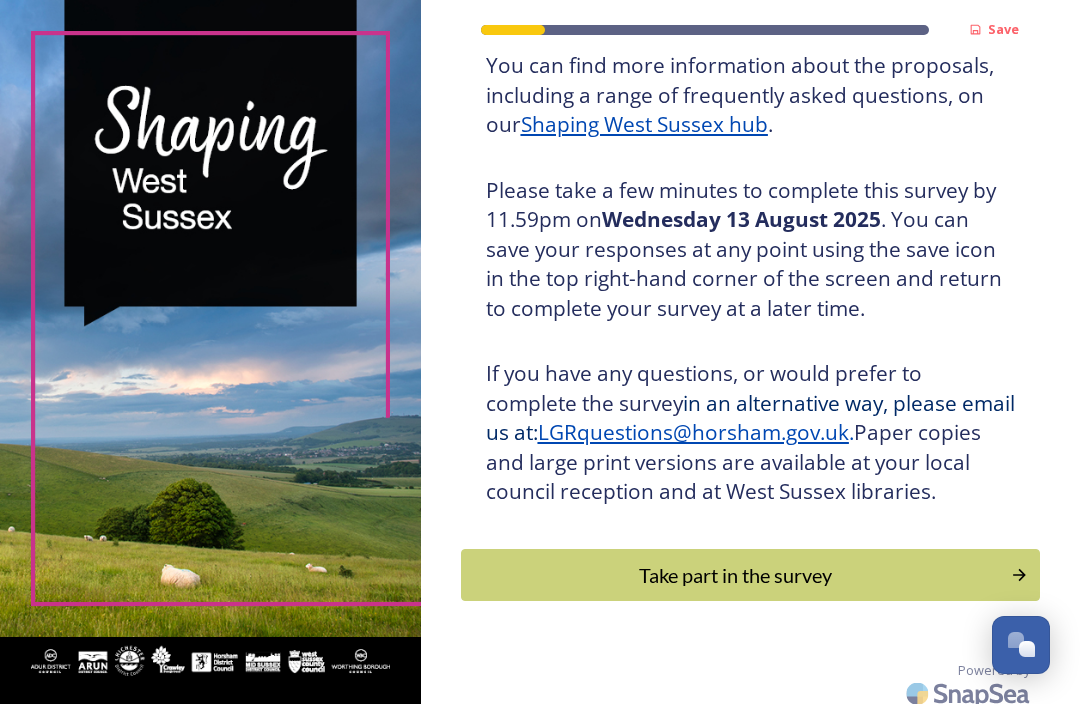 click on "Take part in the survey" at bounding box center [736, 575] 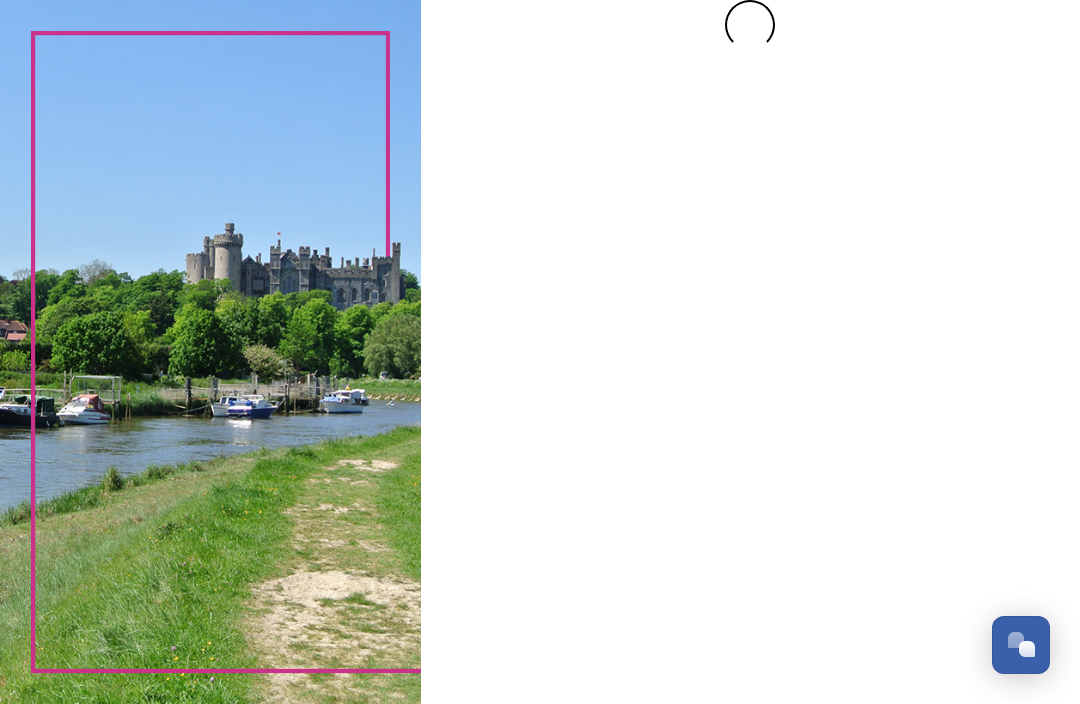 scroll, scrollTop: 0, scrollLeft: 0, axis: both 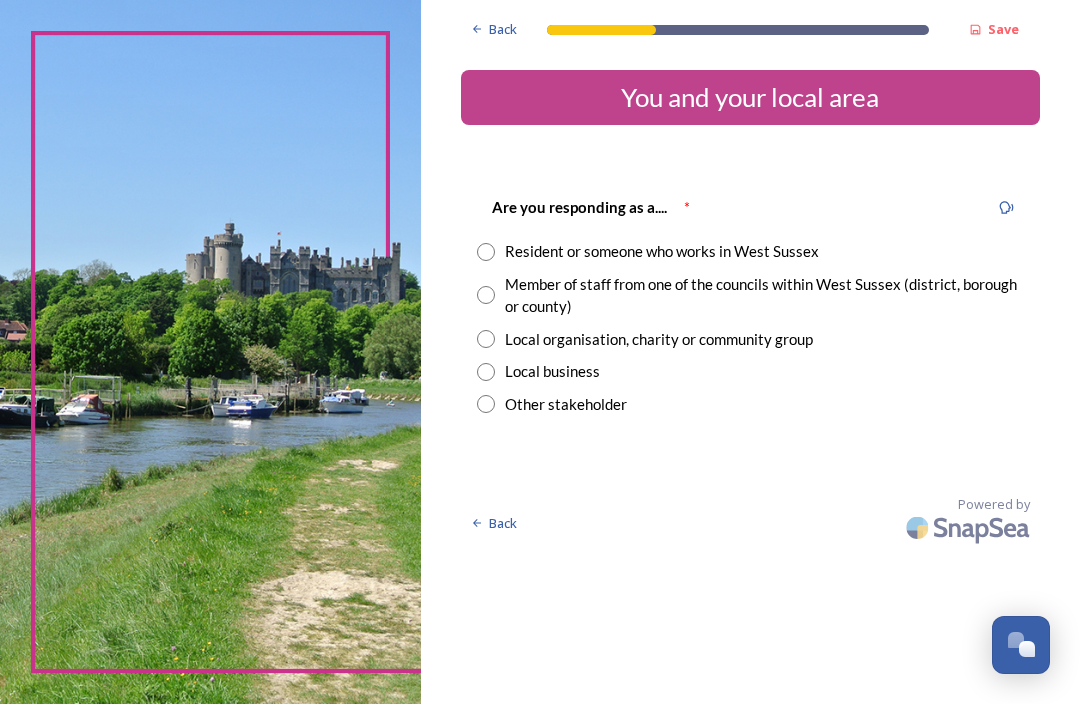click at bounding box center [486, 252] 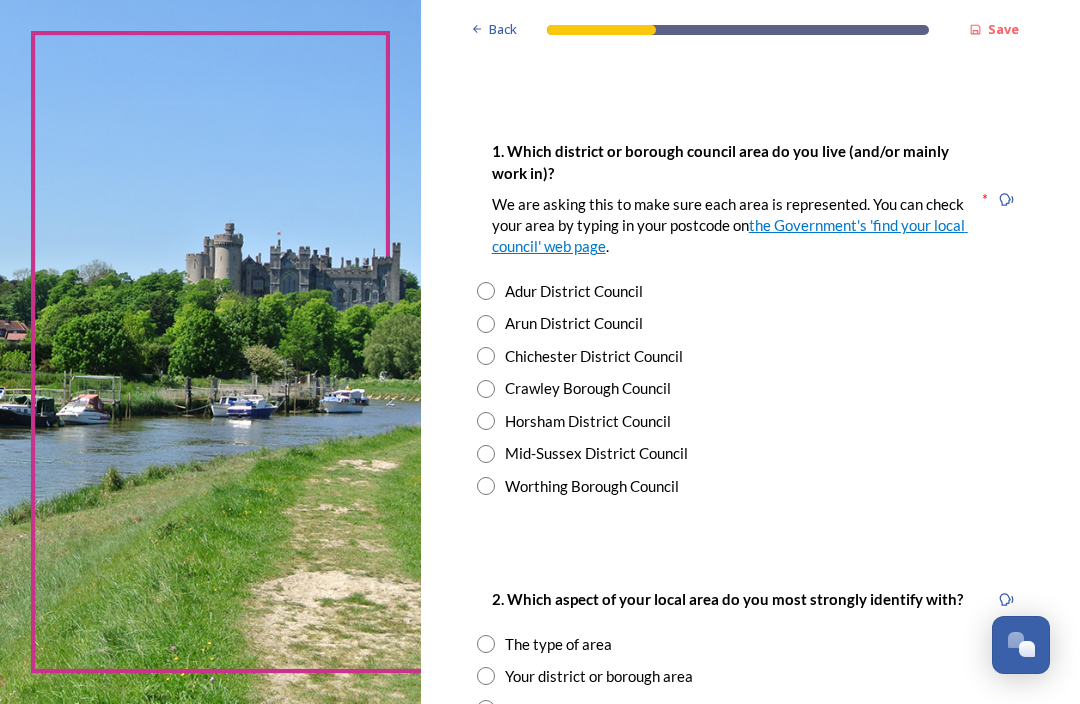 scroll, scrollTop: 367, scrollLeft: 0, axis: vertical 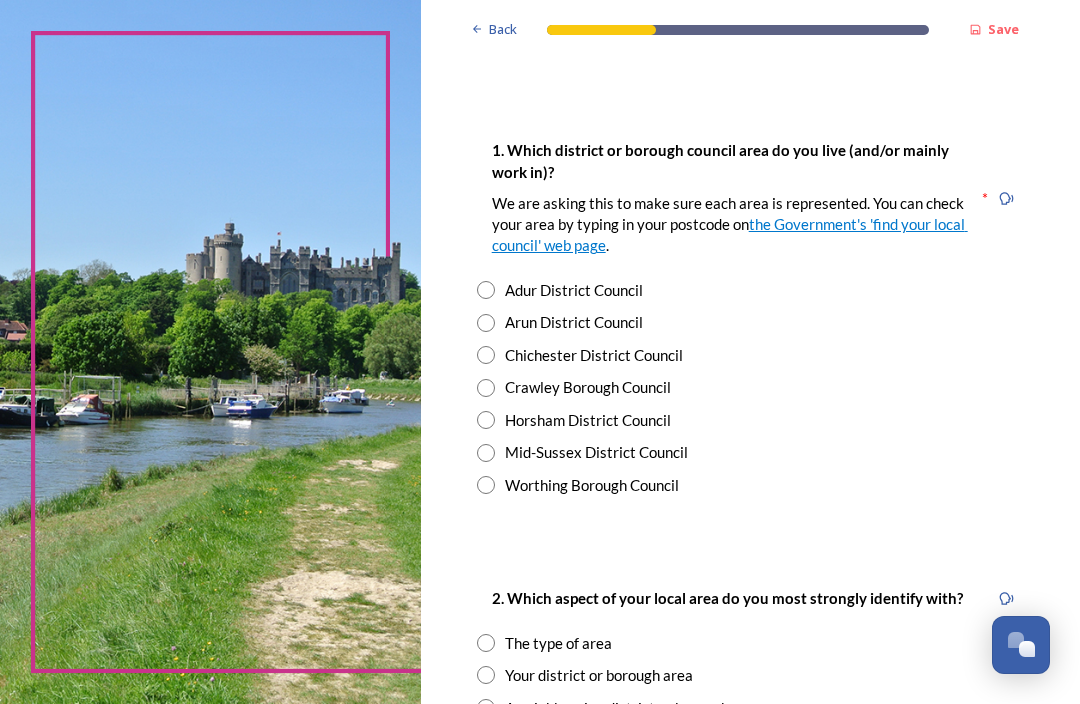click at bounding box center (486, 355) 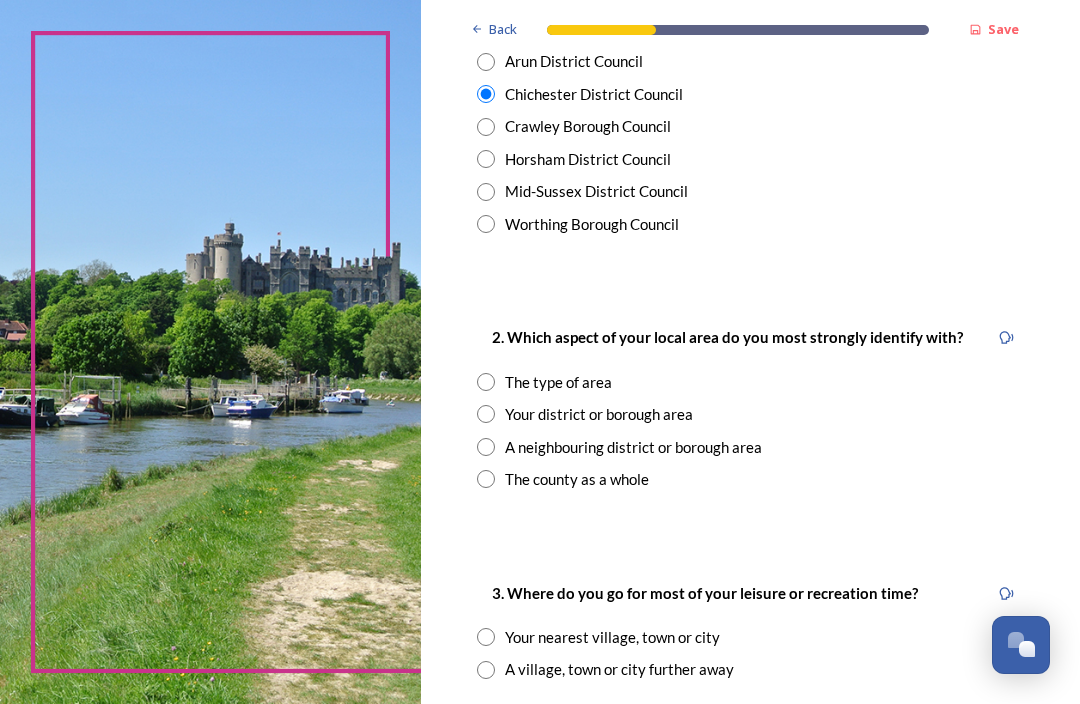 scroll, scrollTop: 629, scrollLeft: 0, axis: vertical 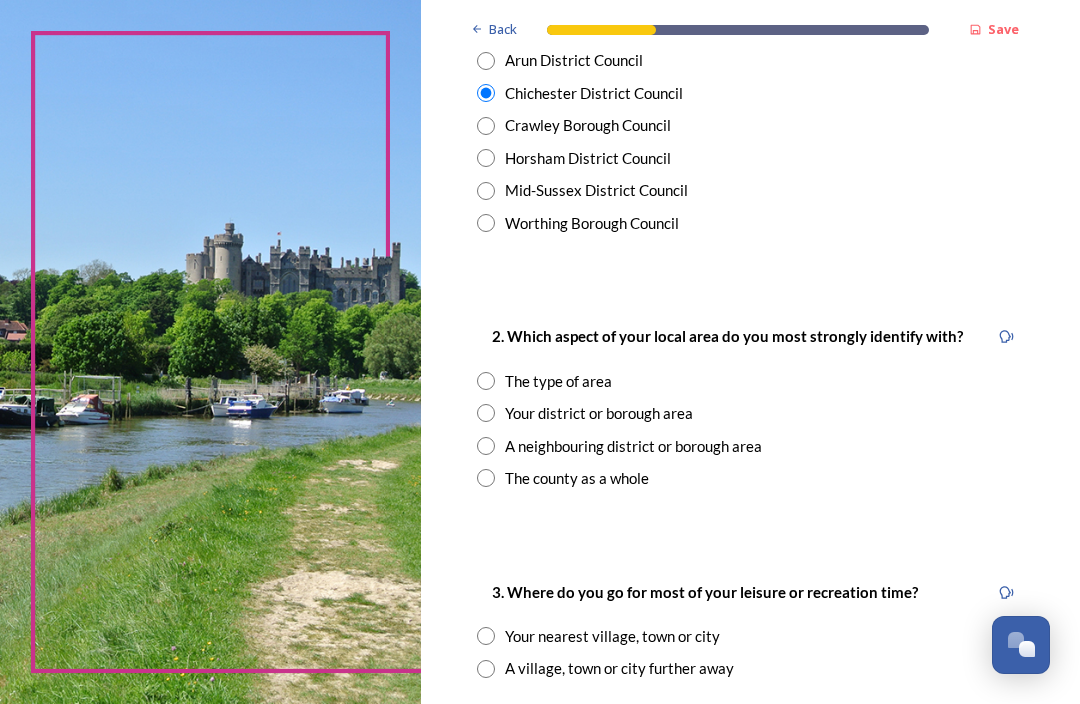 click on "You can check your area by typing in your postcode on the Government's 'find your local council' web page . * Adur District Council Arun District Council Chichester District Council Crawley Borough Council Horsham District Council Mid-Sussex District Council Worthing Borough Council 2. Which aspect of your local area do you most strongly identify with? The type of area Your district or borough area A neighbouring district or borough area The county as a whole 3. Where do you go for most of your leisure or recreation time? Your nearest village, town or city A village, town or city further away [NUMBER]" at bounding box center [750, 603] 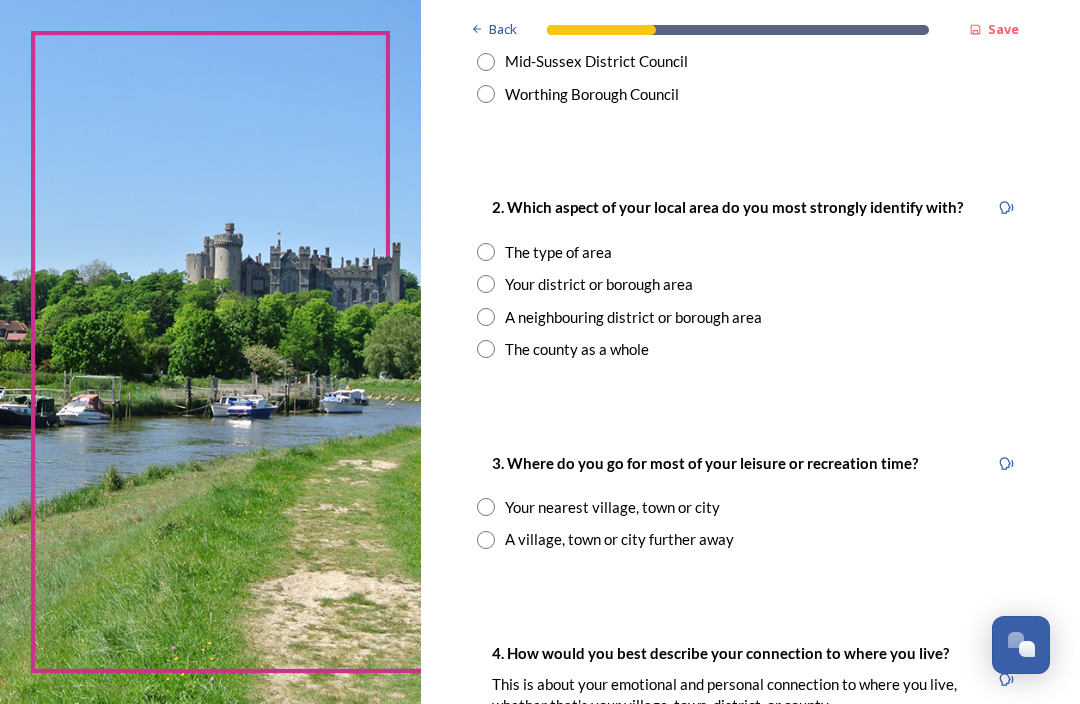 scroll, scrollTop: 758, scrollLeft: 0, axis: vertical 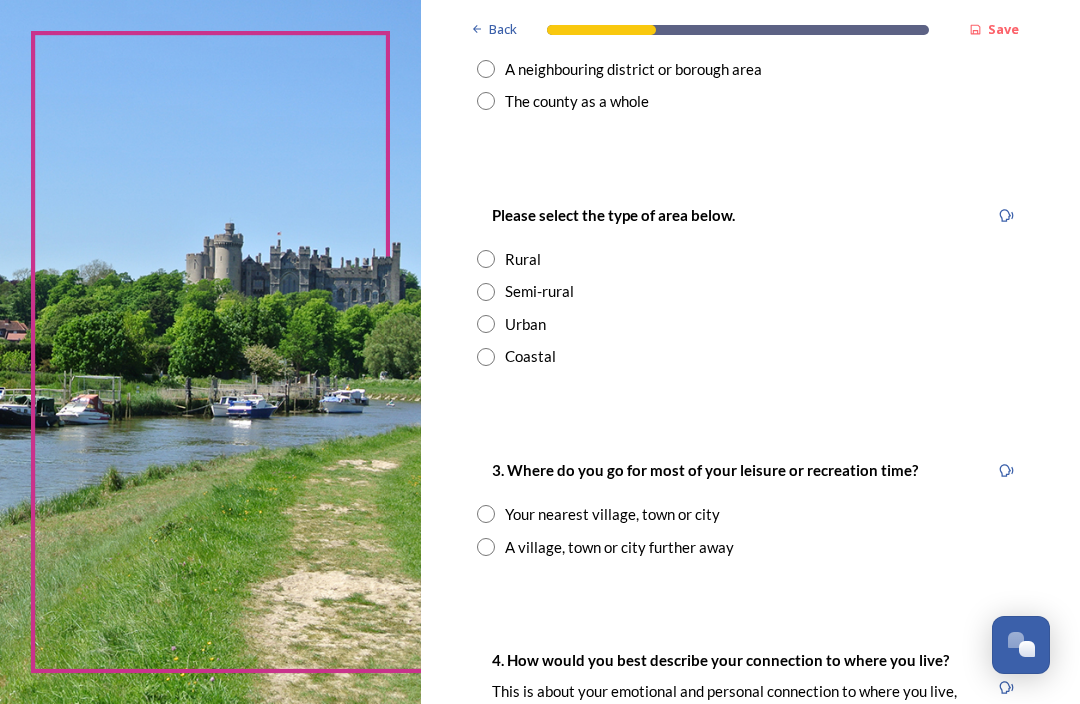 click at bounding box center (486, 357) 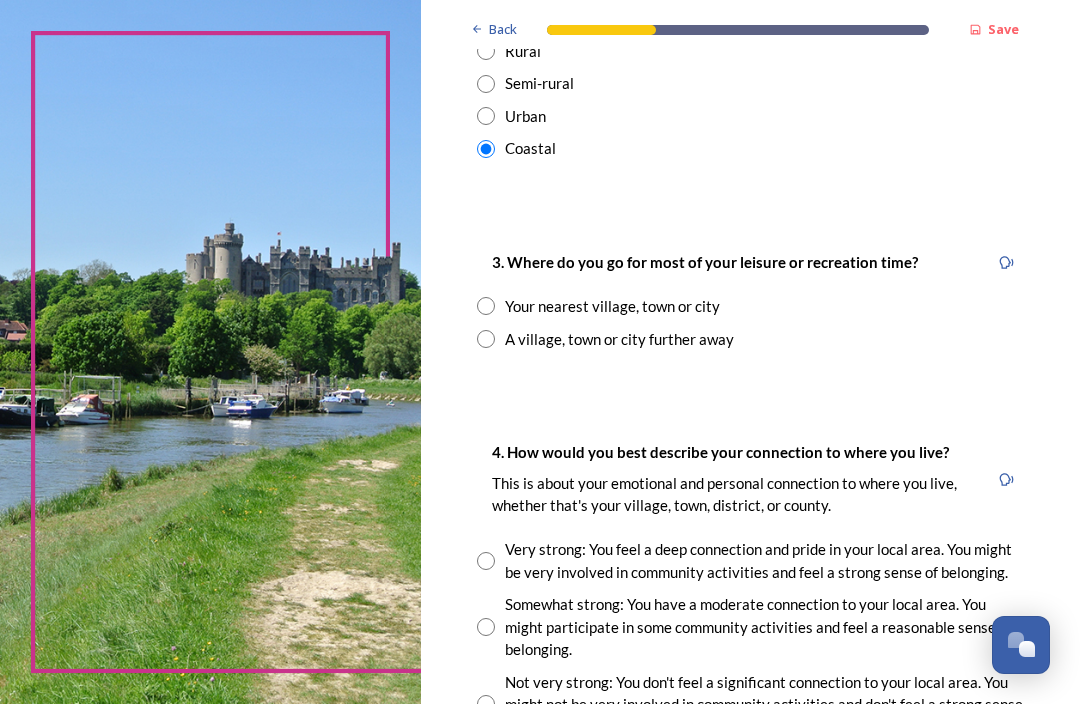 scroll, scrollTop: 1214, scrollLeft: 0, axis: vertical 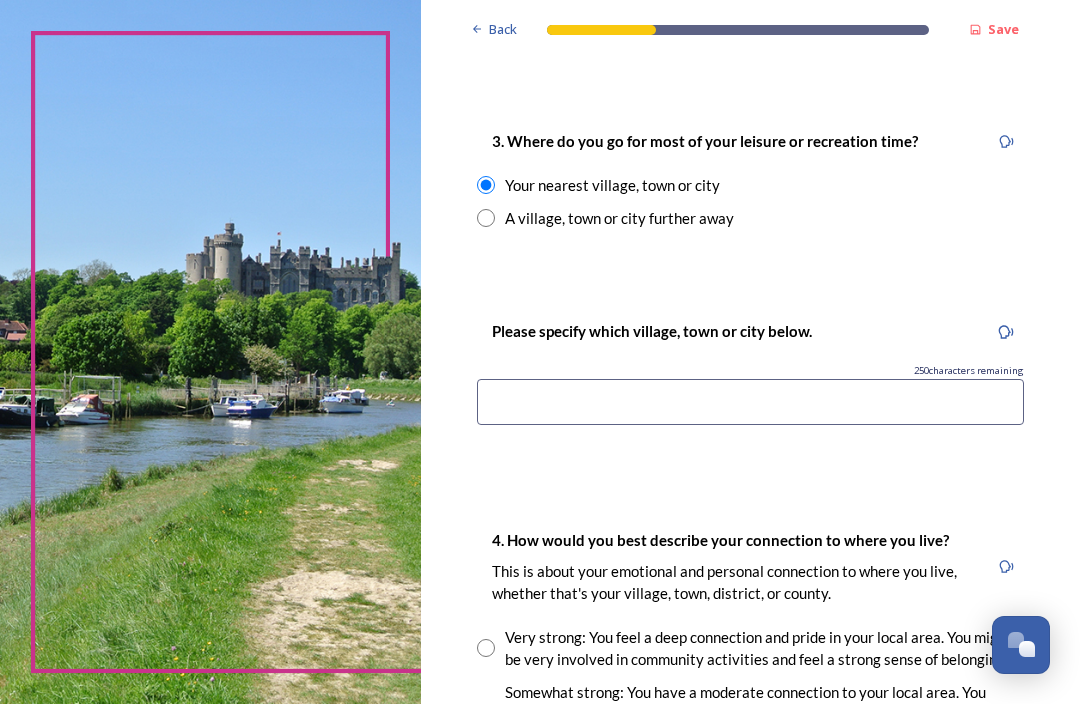 click at bounding box center [750, 402] 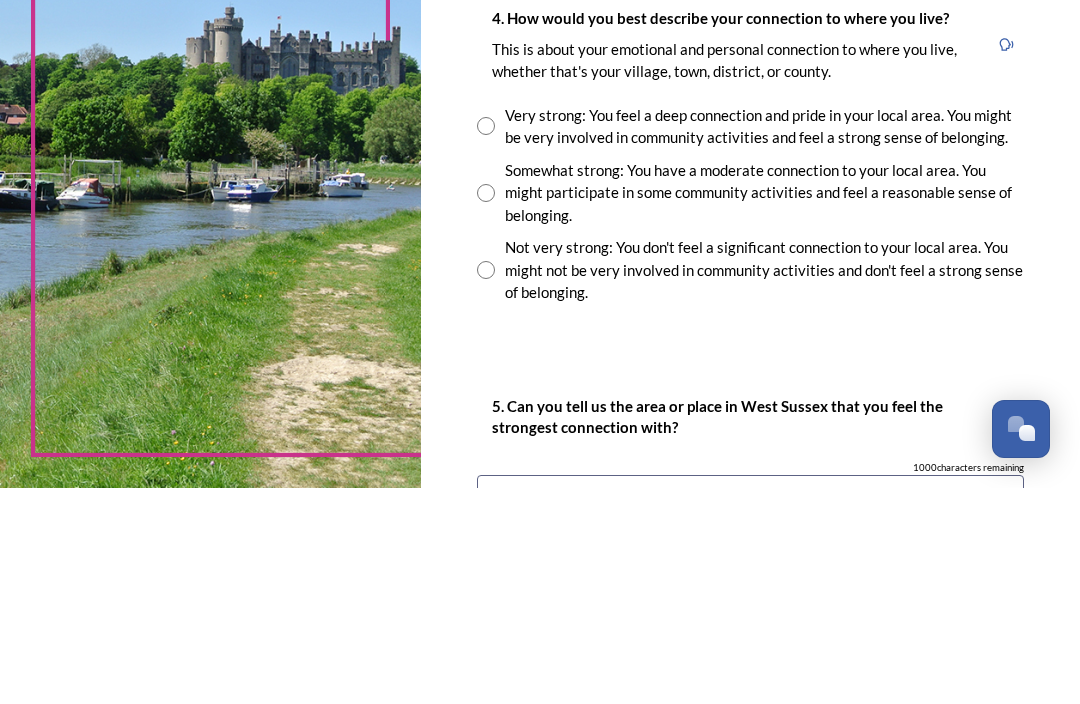 scroll, scrollTop: 1641, scrollLeft: 0, axis: vertical 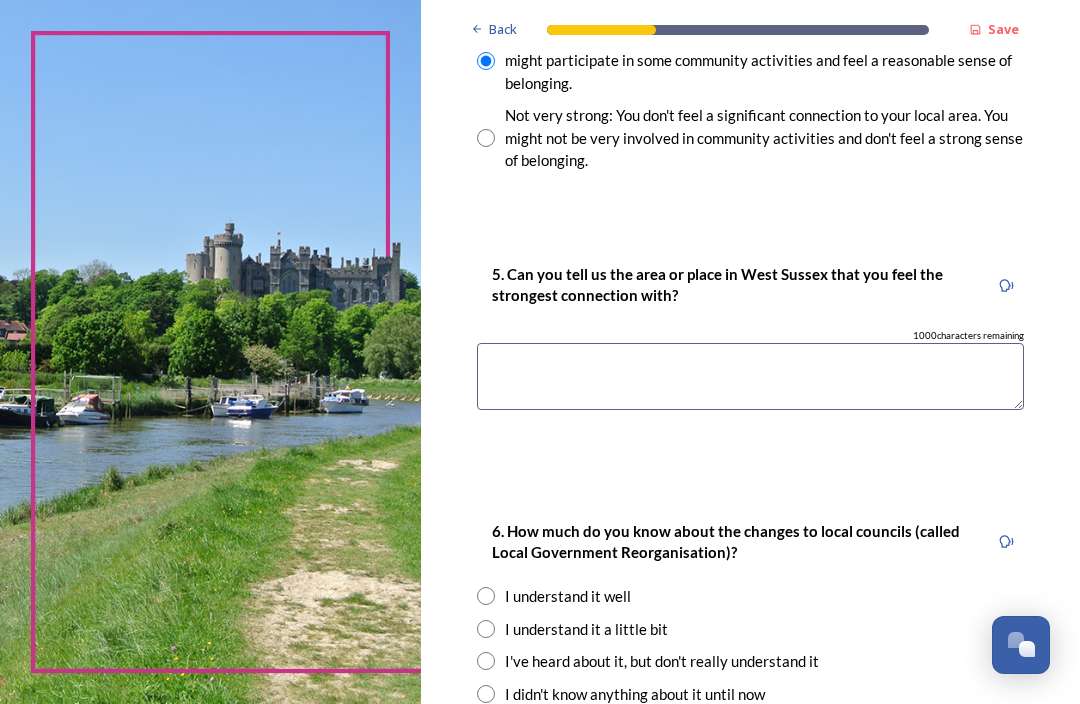 click at bounding box center [750, 376] 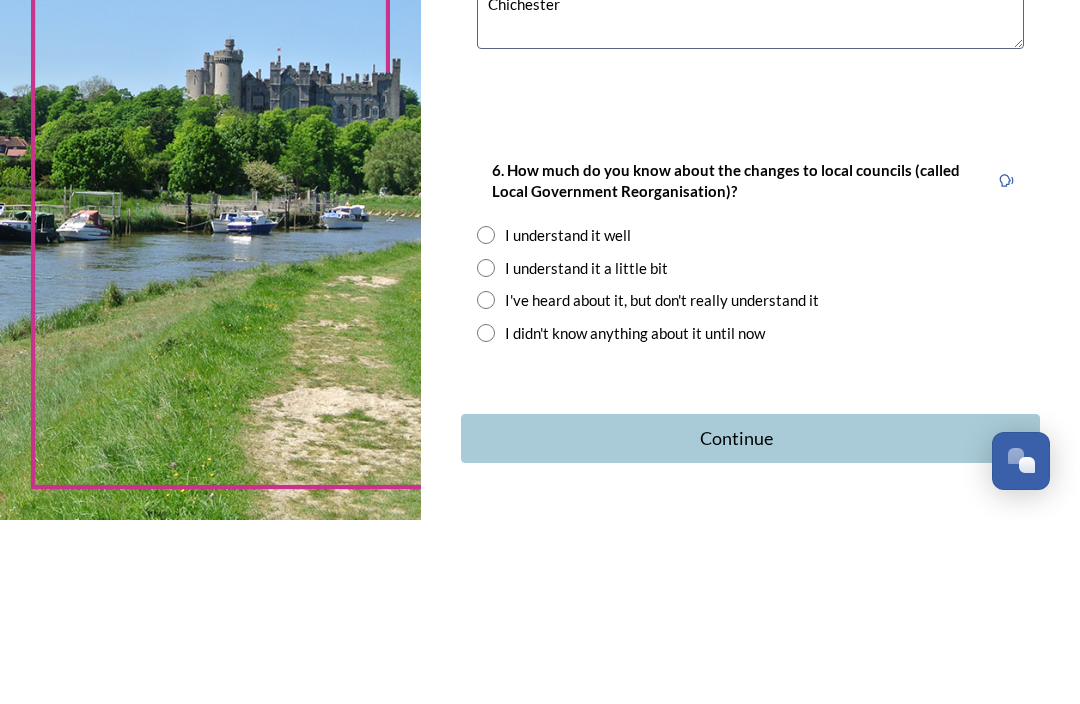 scroll, scrollTop: 2168, scrollLeft: 0, axis: vertical 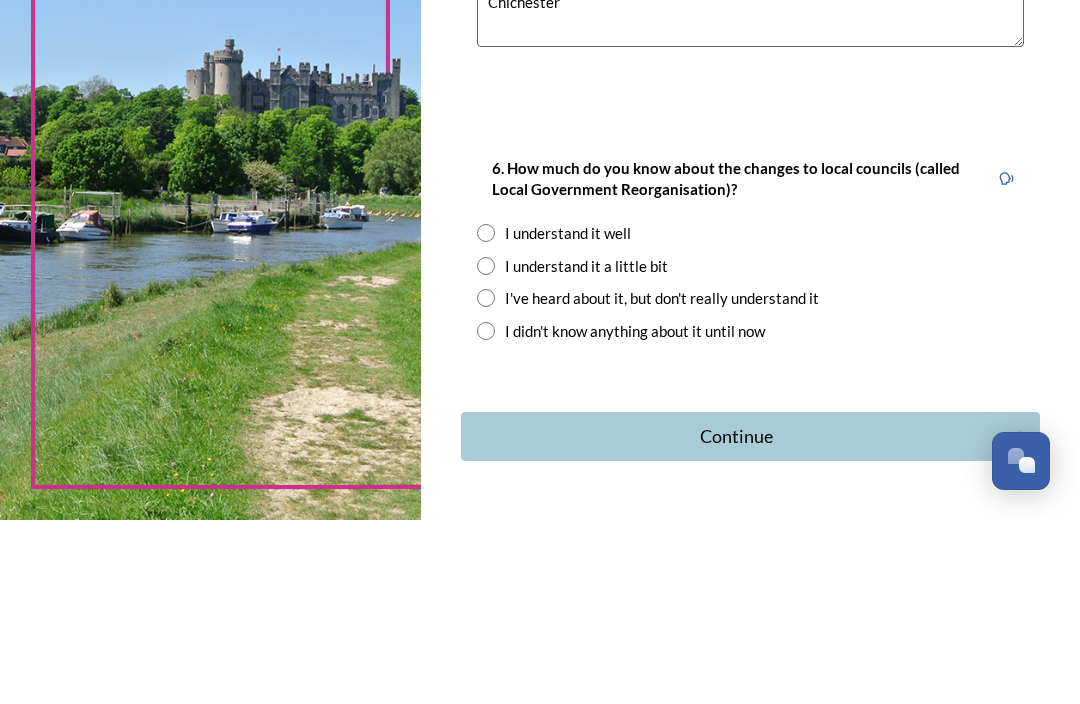 type on "Chichester" 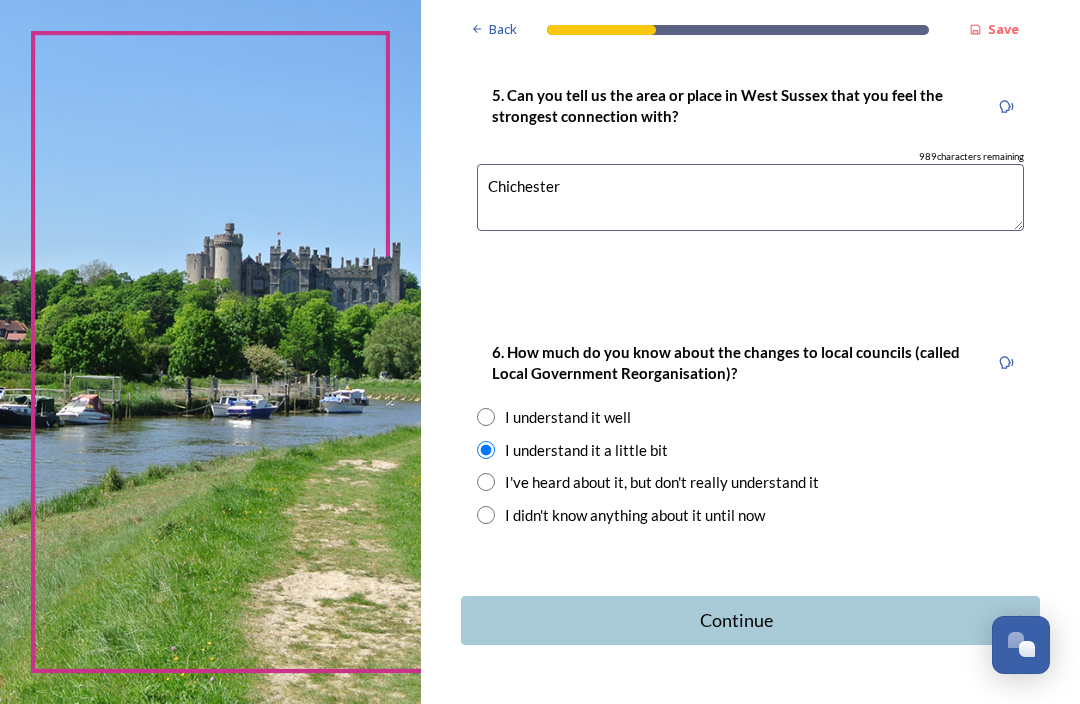 click on "Continue" at bounding box center [737, 620] 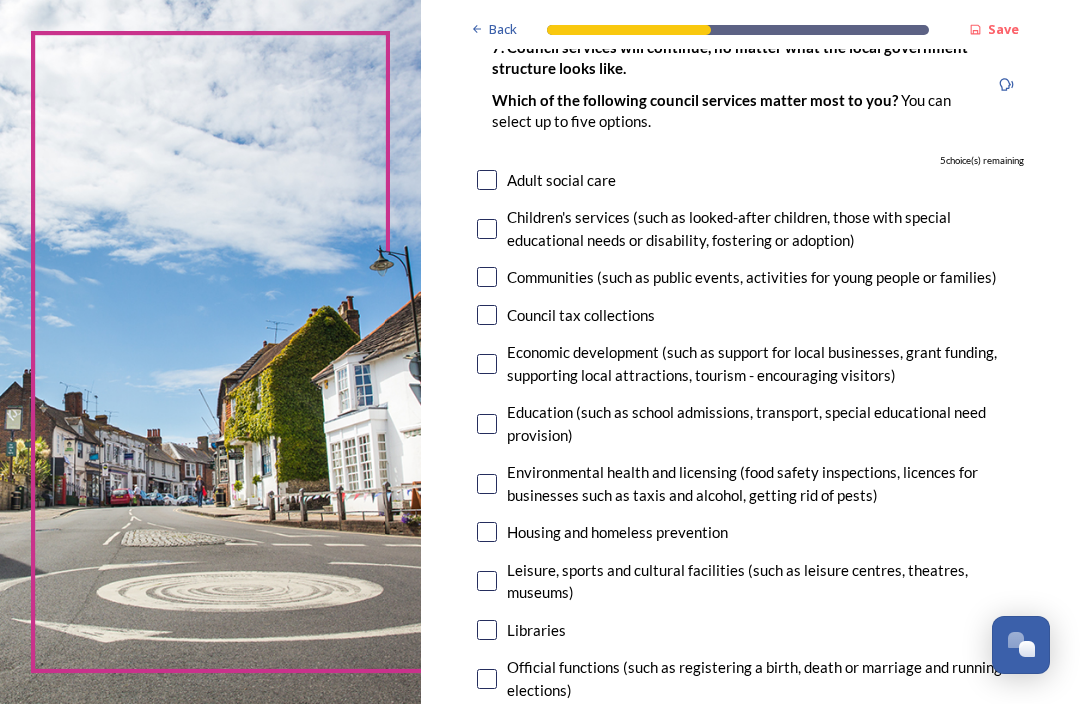 scroll, scrollTop: 171, scrollLeft: 0, axis: vertical 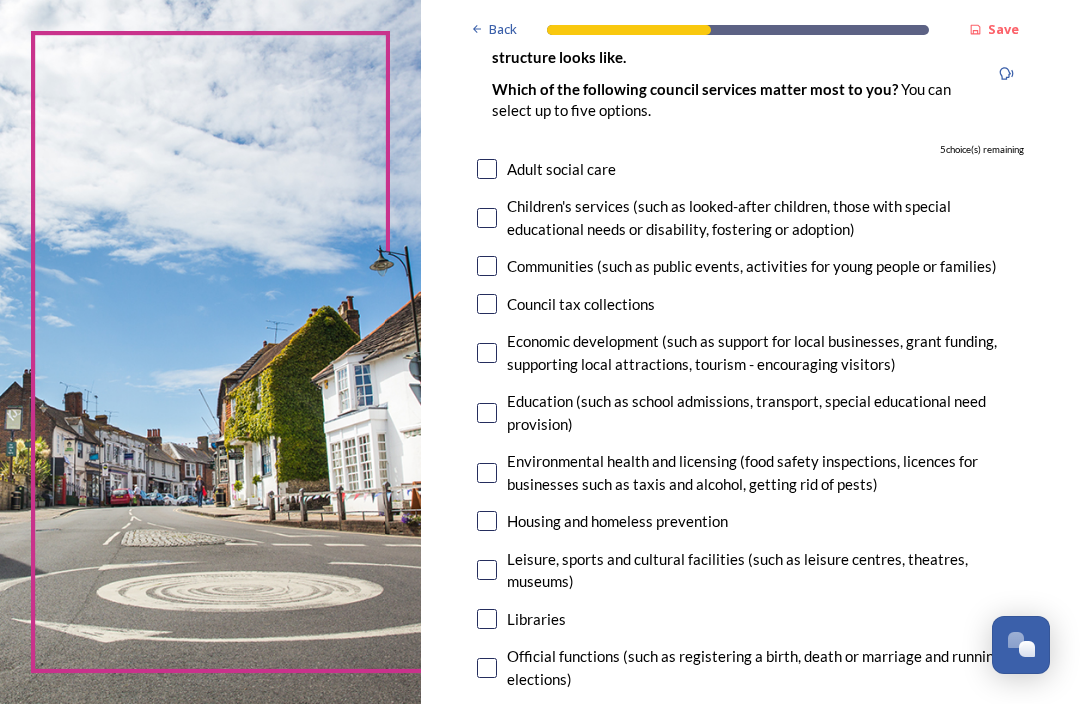 click at bounding box center (487, 473) 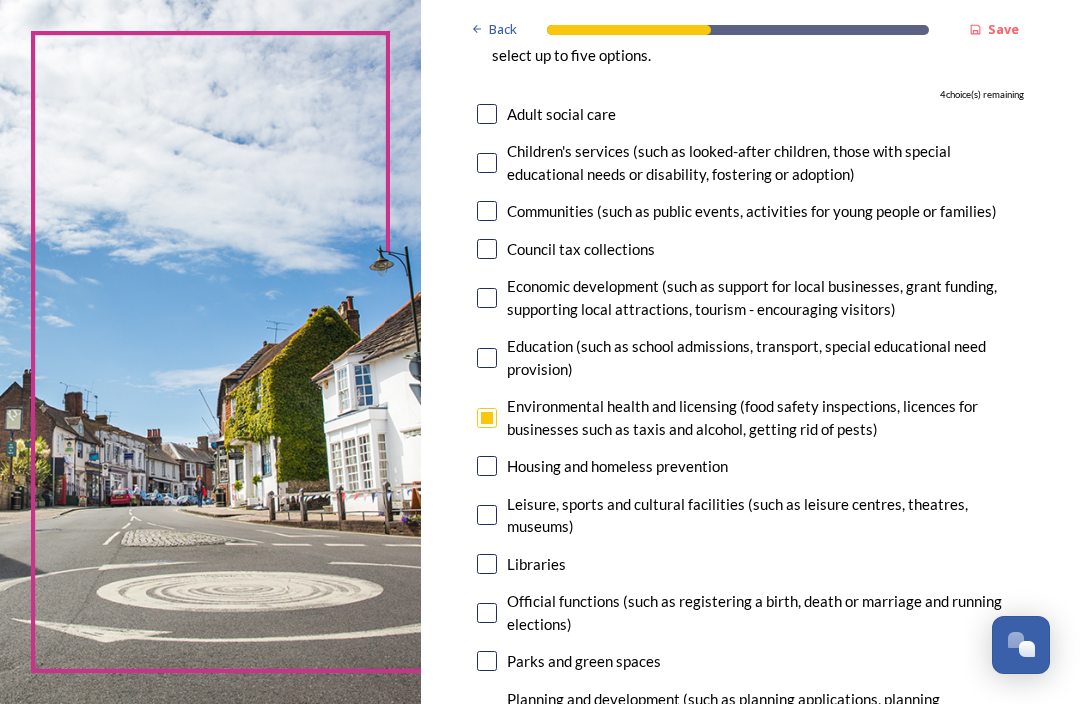 scroll, scrollTop: 227, scrollLeft: 0, axis: vertical 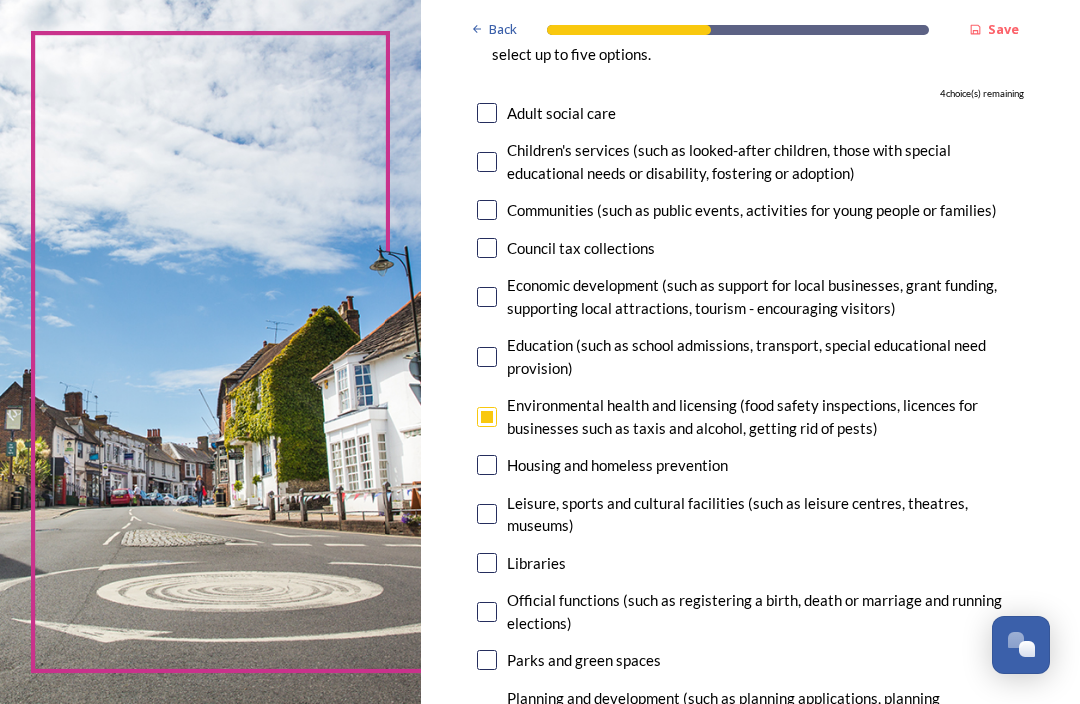 click on "Adult social care" at bounding box center (750, 113) 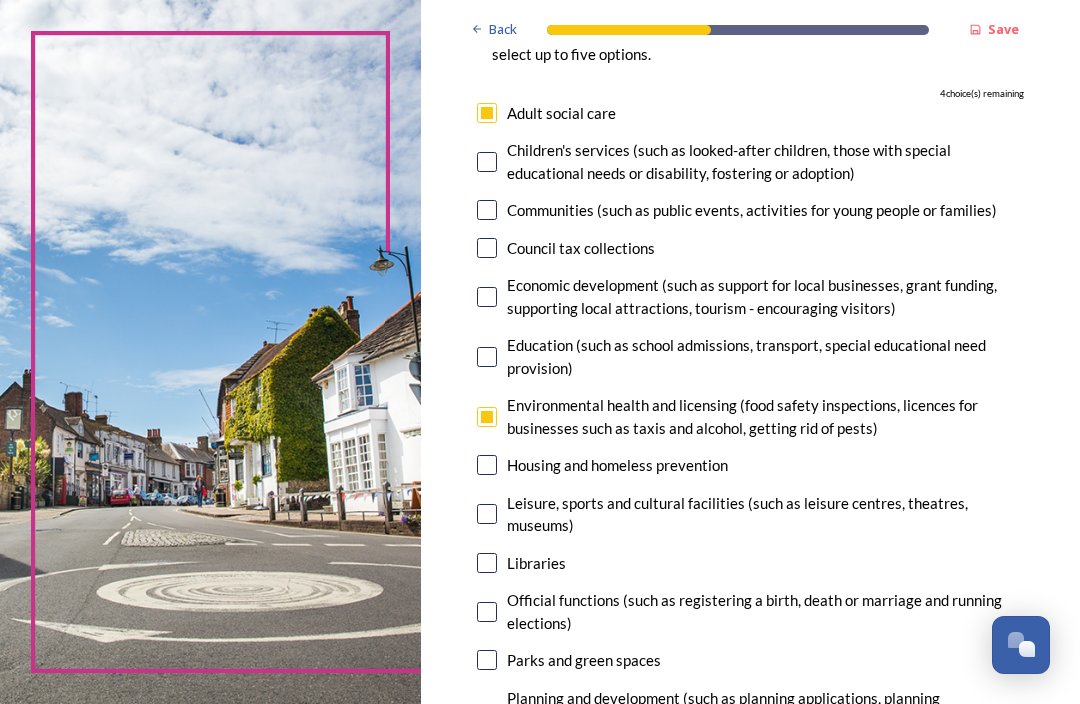 checkbox on "true" 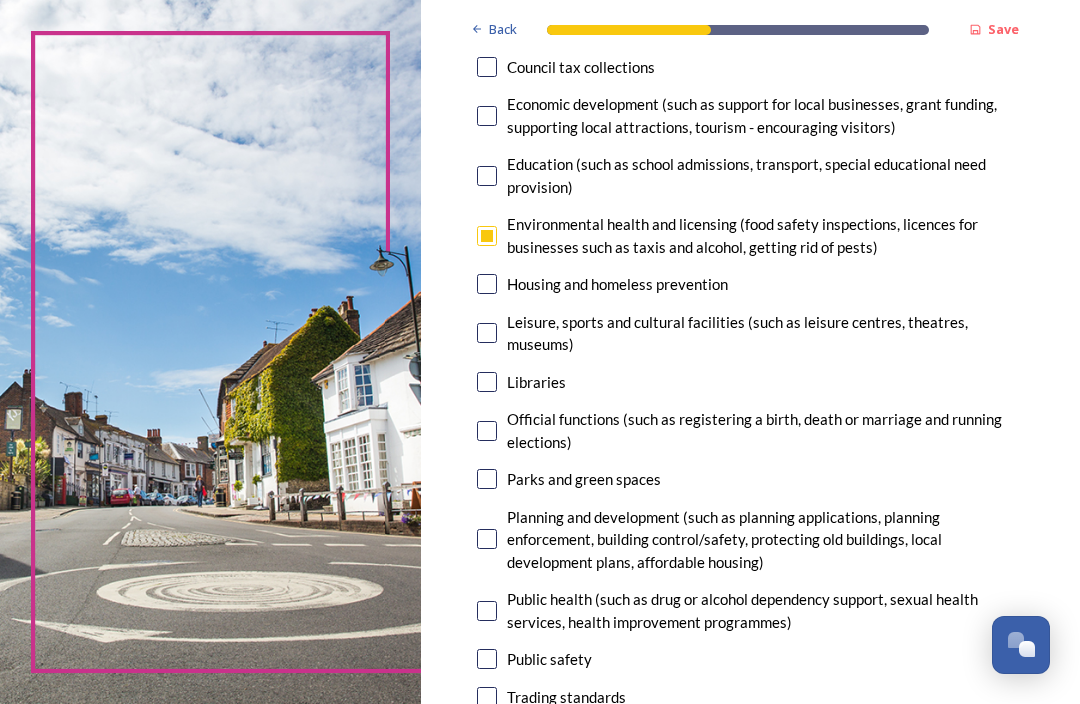 scroll, scrollTop: 408, scrollLeft: 0, axis: vertical 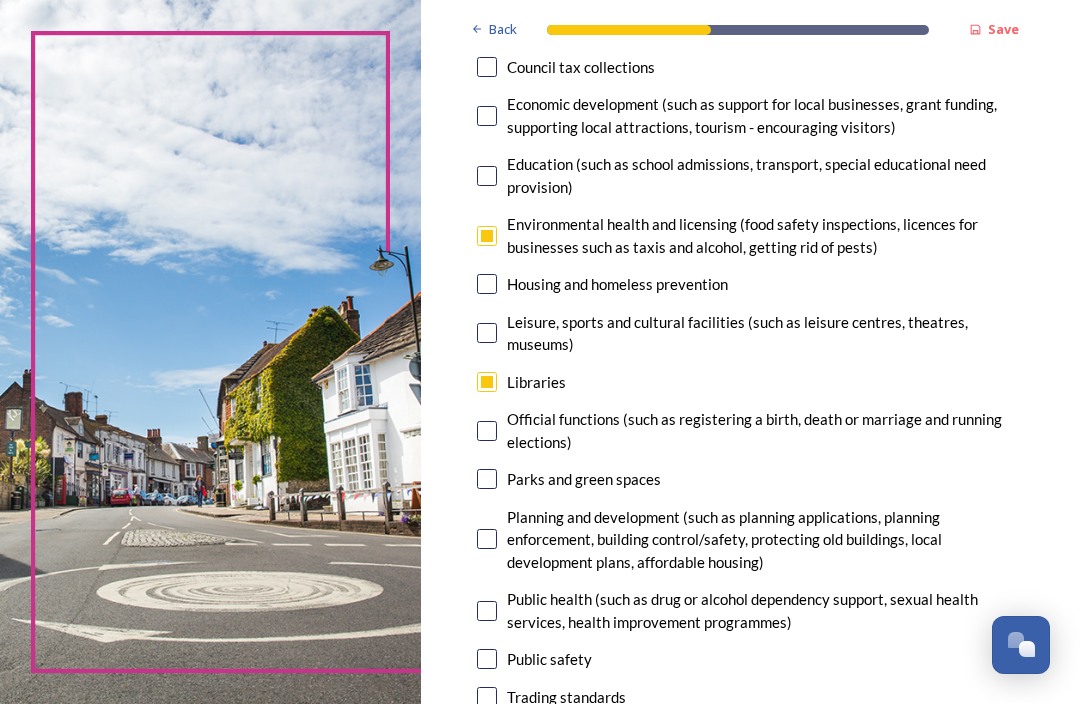 click at bounding box center (487, 333) 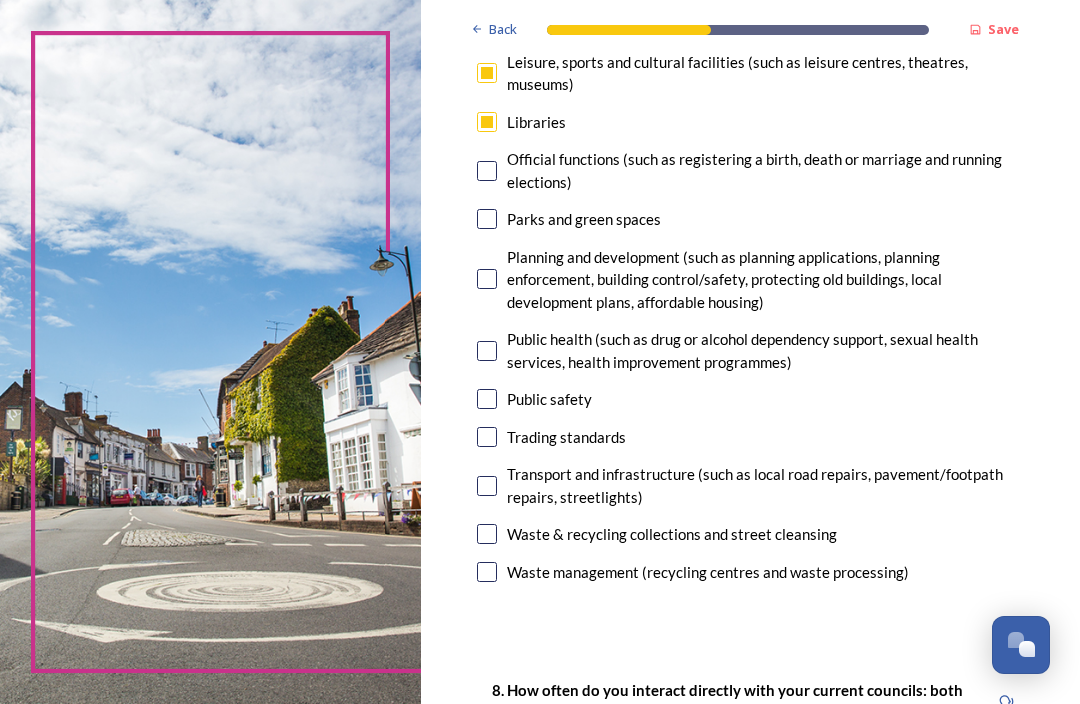 scroll, scrollTop: 668, scrollLeft: 0, axis: vertical 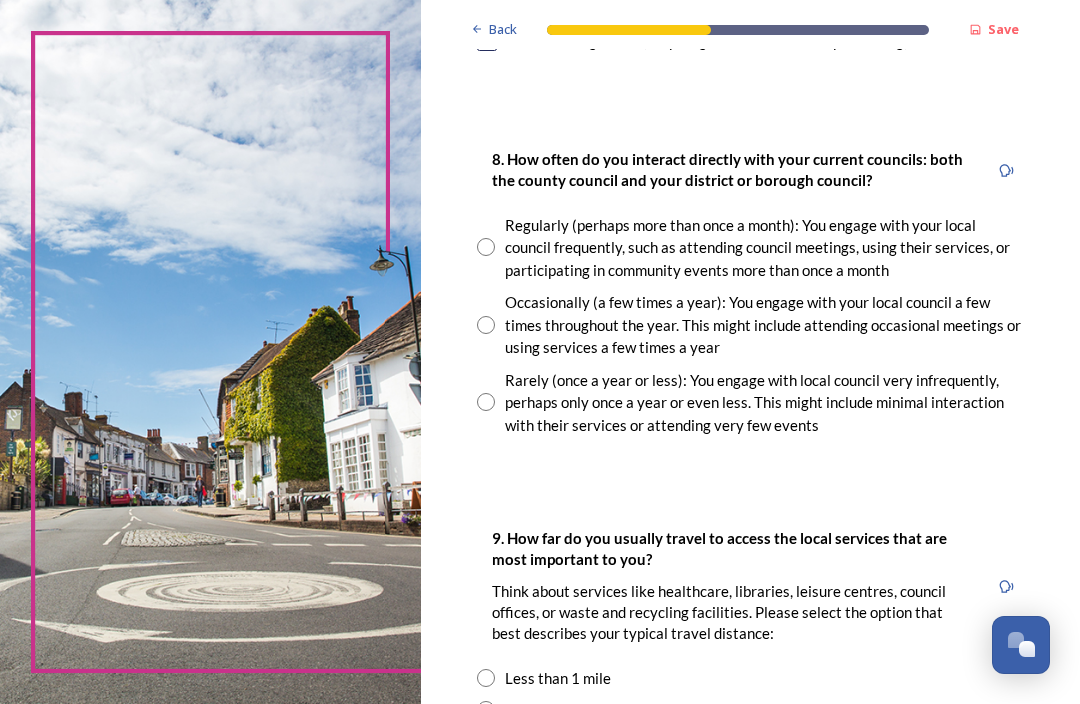 click on "Back Save Your local services 7. Council services will continue, no matter what the local government structure looks like.  ﻿﻿Which of the following council services matter most to you?  You can select up to five options. 0  choice(s) remaining Adult social care   Children's services (such as looked-after children, those with special educational needs or disability, fostering or adoption) Communities (such as public events, activities for young people or families) Council tax collections Economic development (such as support for local businesses, grant funding, supporting local attractions, tourism - encouraging visitors)  Education (such as school admissions, transport, special educational need provision)  Environmental health and licensing (food safety inspections, licences for businesses such as taxis and alcohol, getting rid of pests) Housing and homeless prevention Leisure, sports and cultural facilities (such as leisure centres, theatres, museums) Libraries Parks and green spaces Public safety" at bounding box center [750, 199] 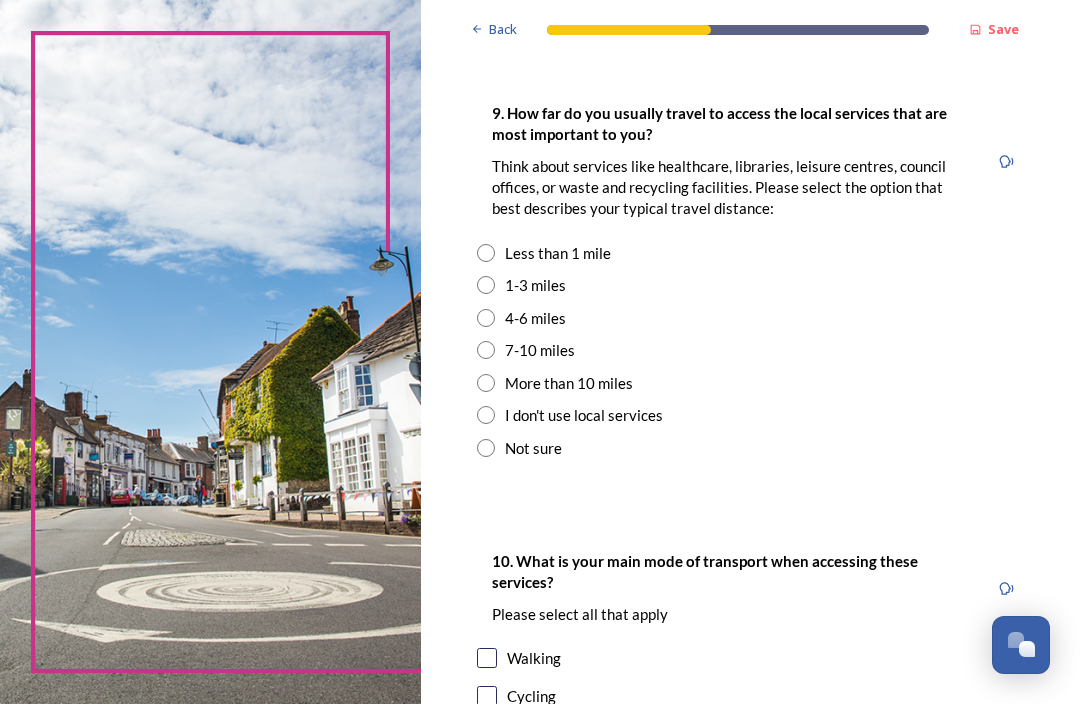 scroll, scrollTop: 1624, scrollLeft: 0, axis: vertical 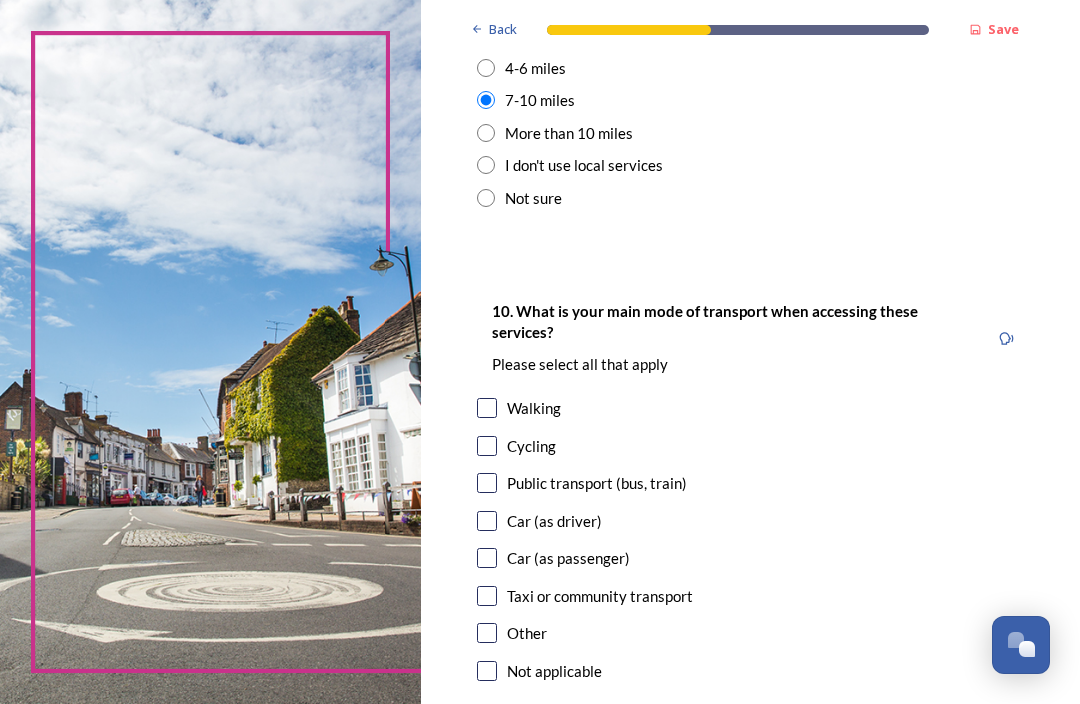click at bounding box center (487, 521) 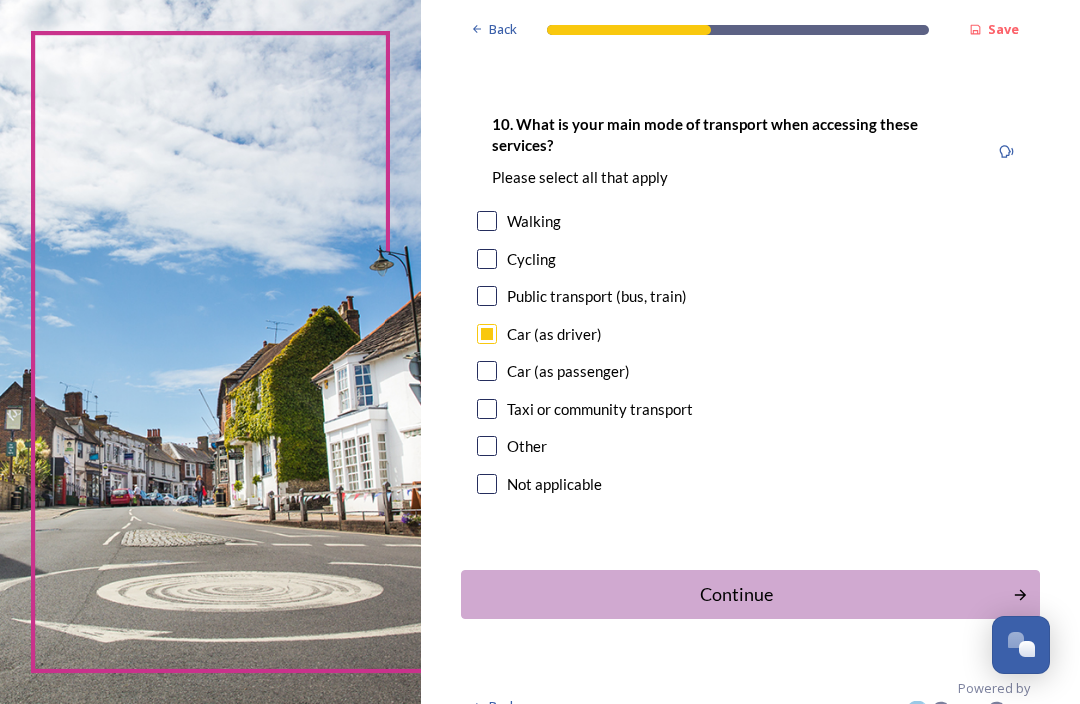 scroll, scrollTop: 2060, scrollLeft: 0, axis: vertical 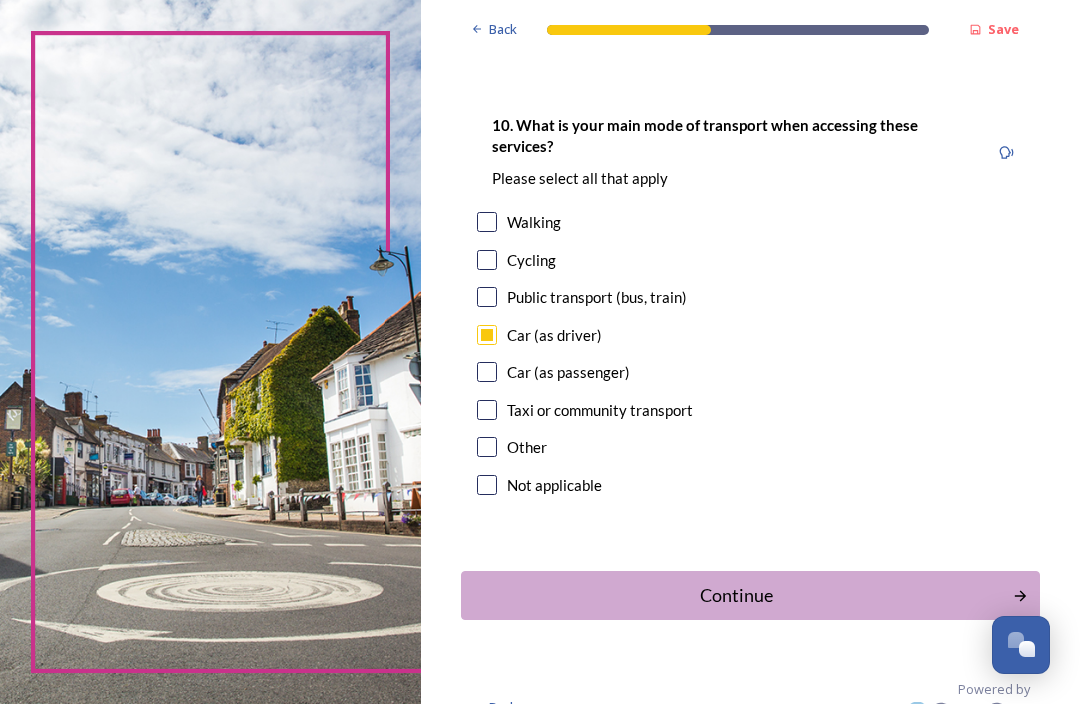 click on "Continue" at bounding box center [737, 595] 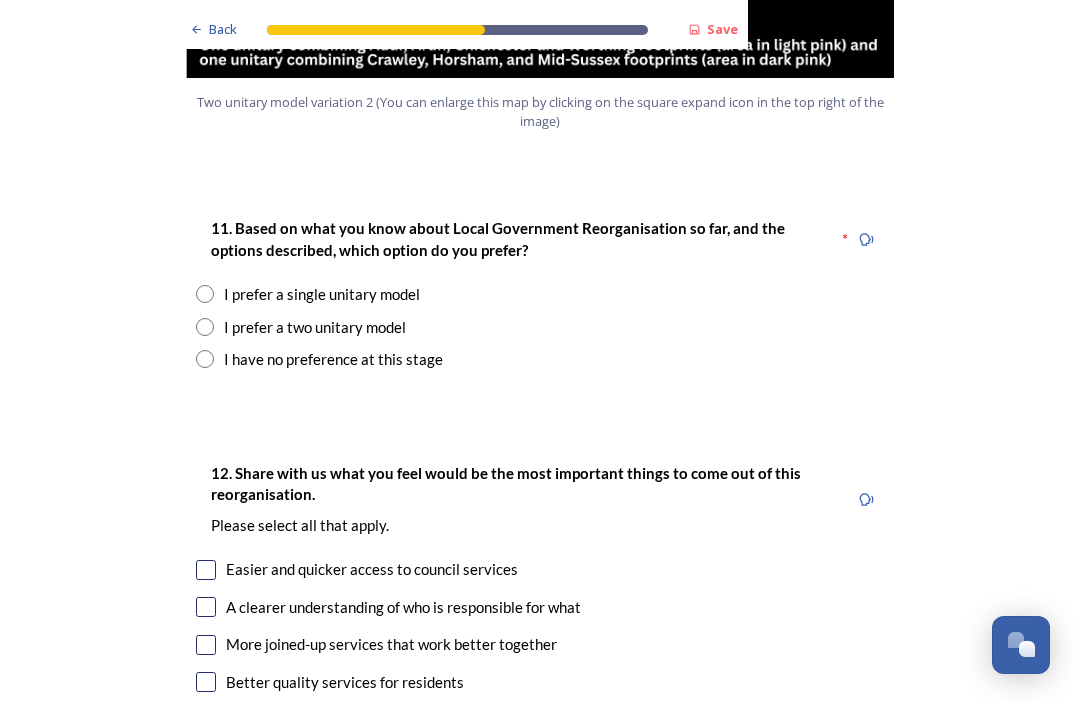scroll, scrollTop: 2524, scrollLeft: 0, axis: vertical 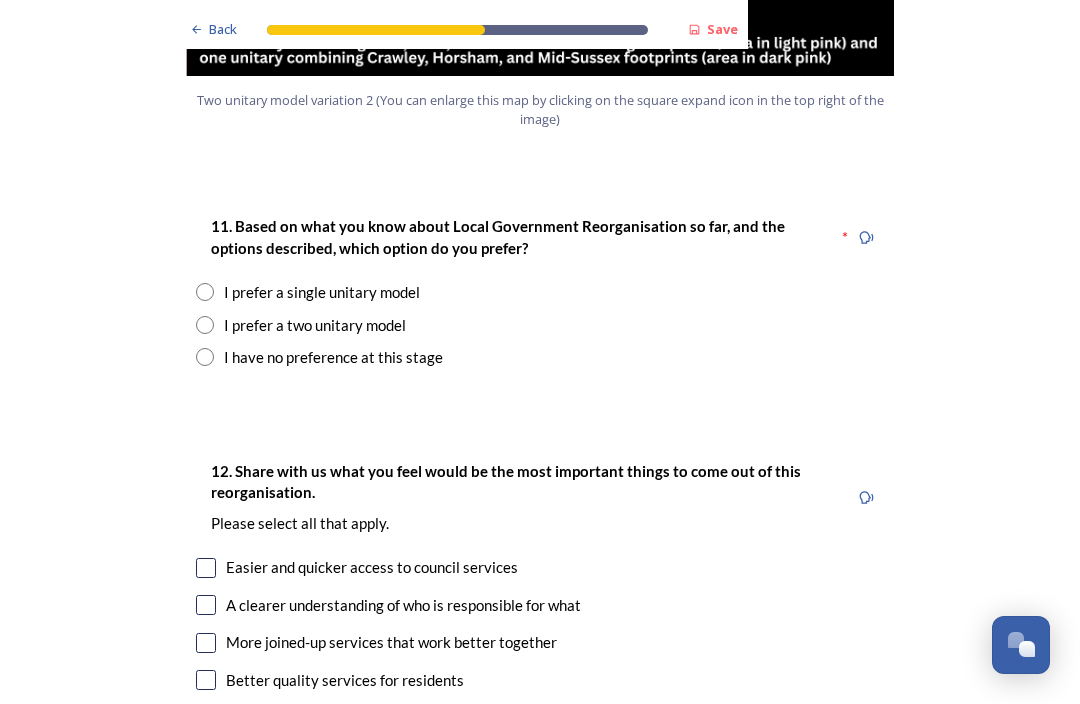 click at bounding box center [205, 325] 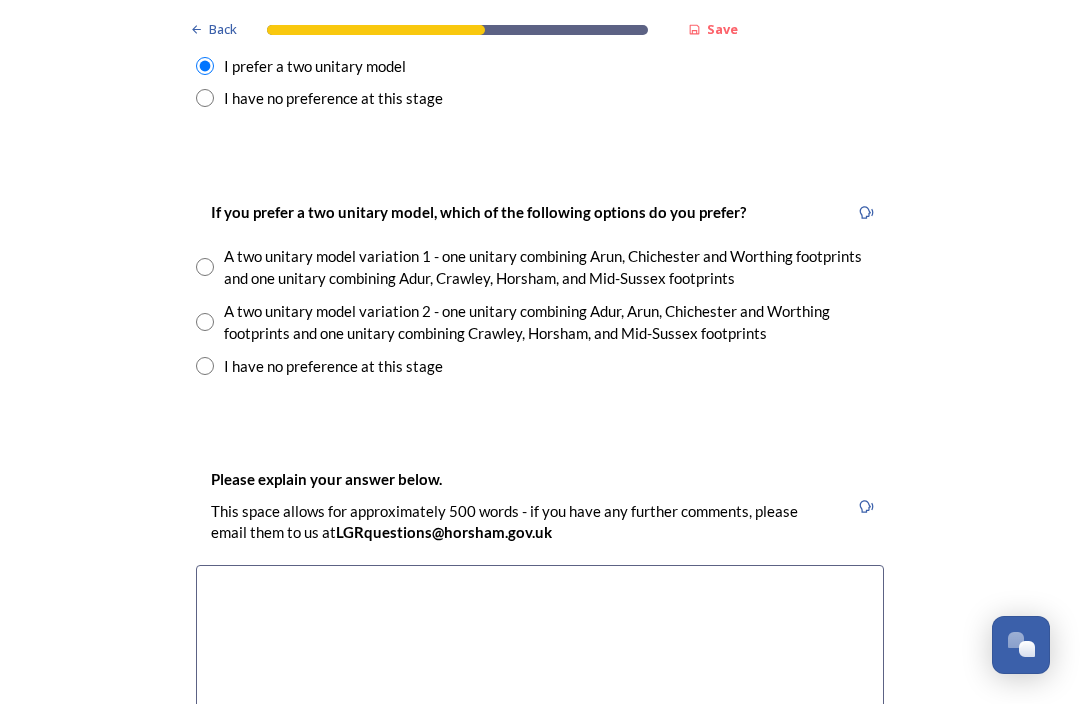 scroll, scrollTop: 2784, scrollLeft: 0, axis: vertical 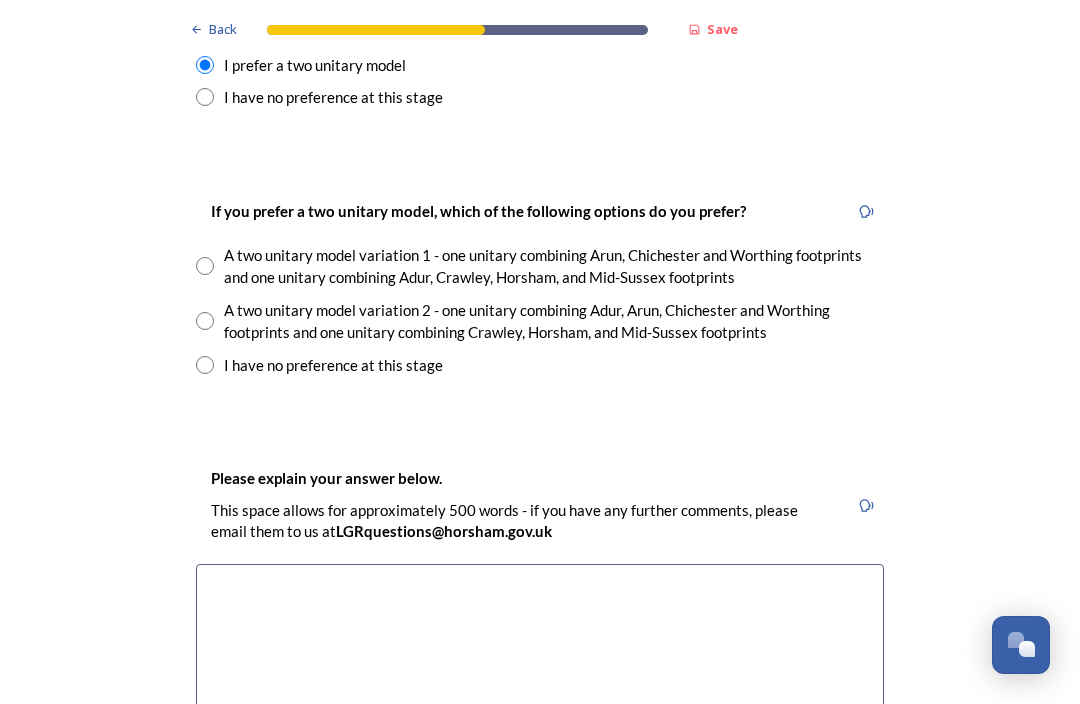 click at bounding box center (205, 266) 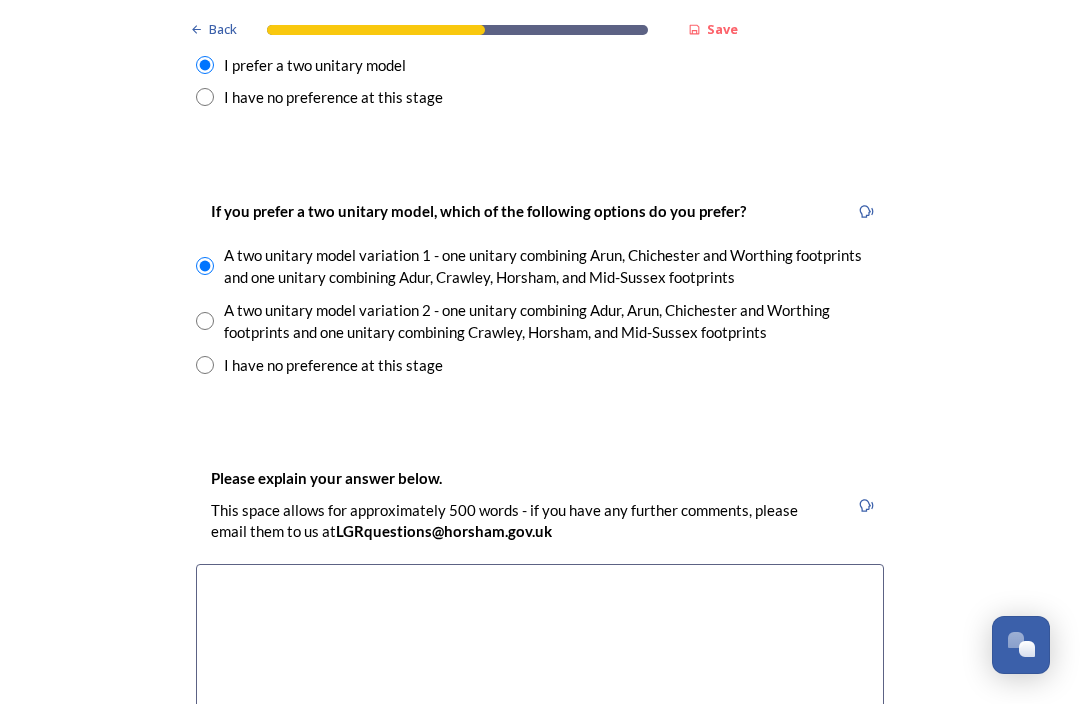 click at bounding box center [205, 321] 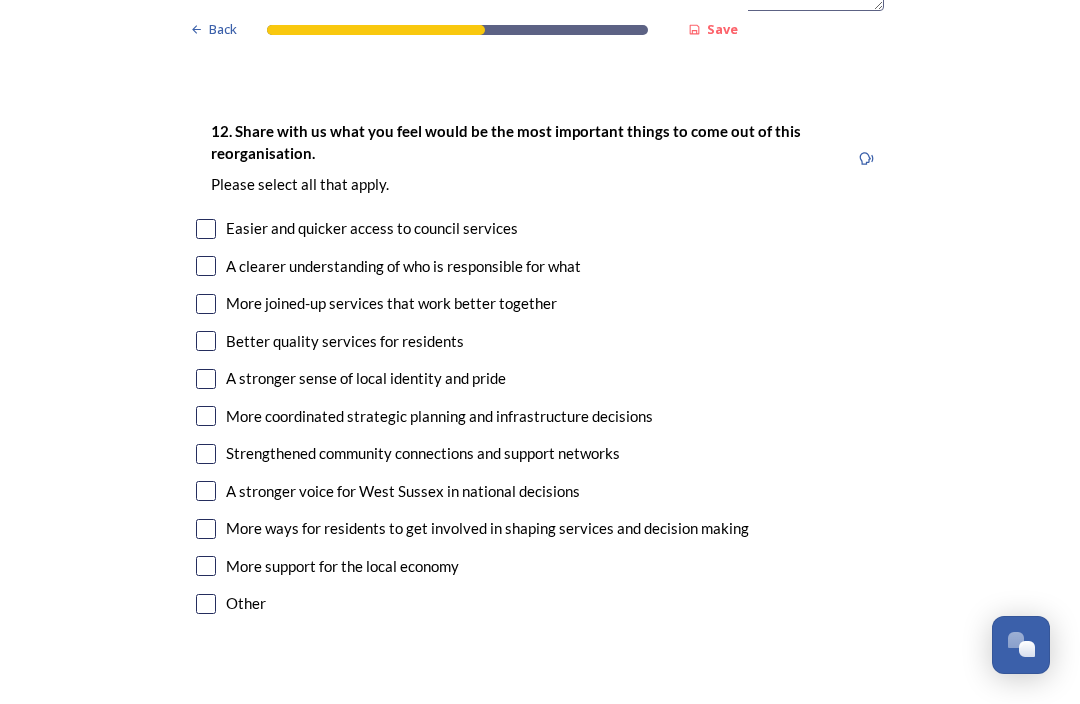 scroll, scrollTop: 3562, scrollLeft: 0, axis: vertical 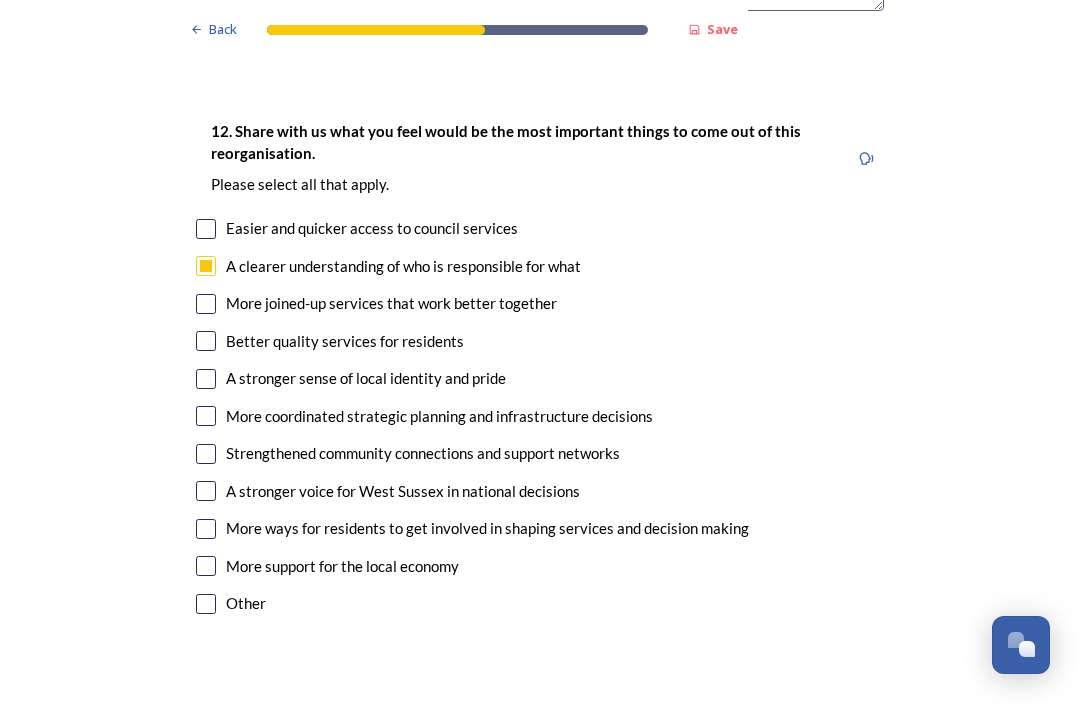 click at bounding box center [206, 304] 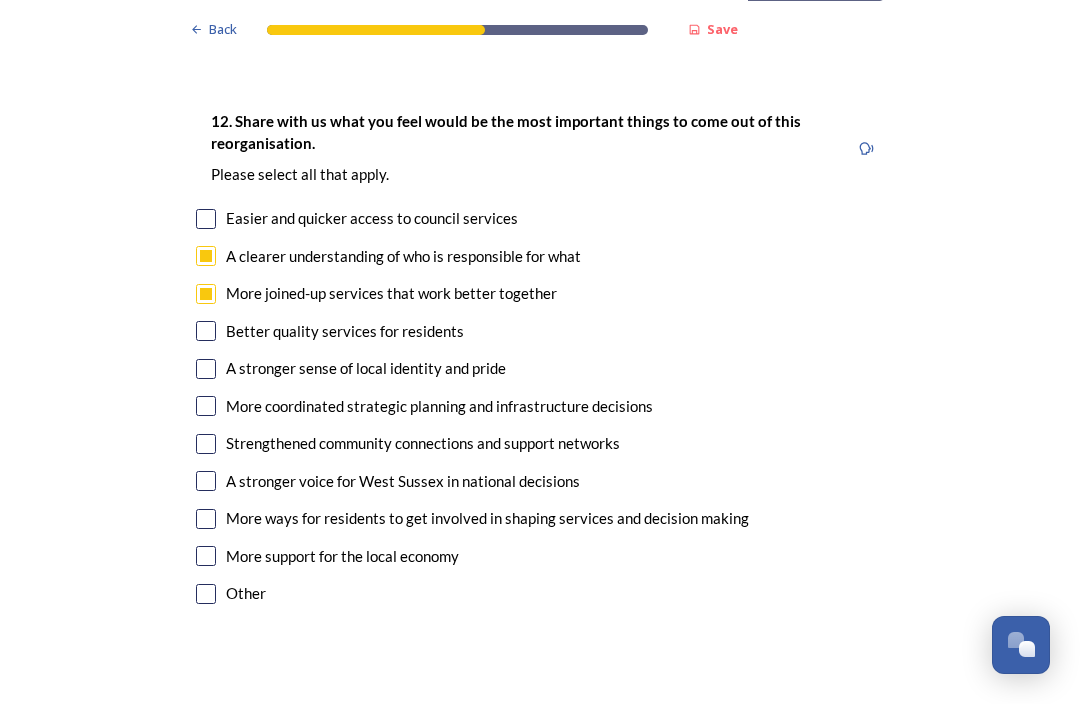 scroll, scrollTop: 3578, scrollLeft: 0, axis: vertical 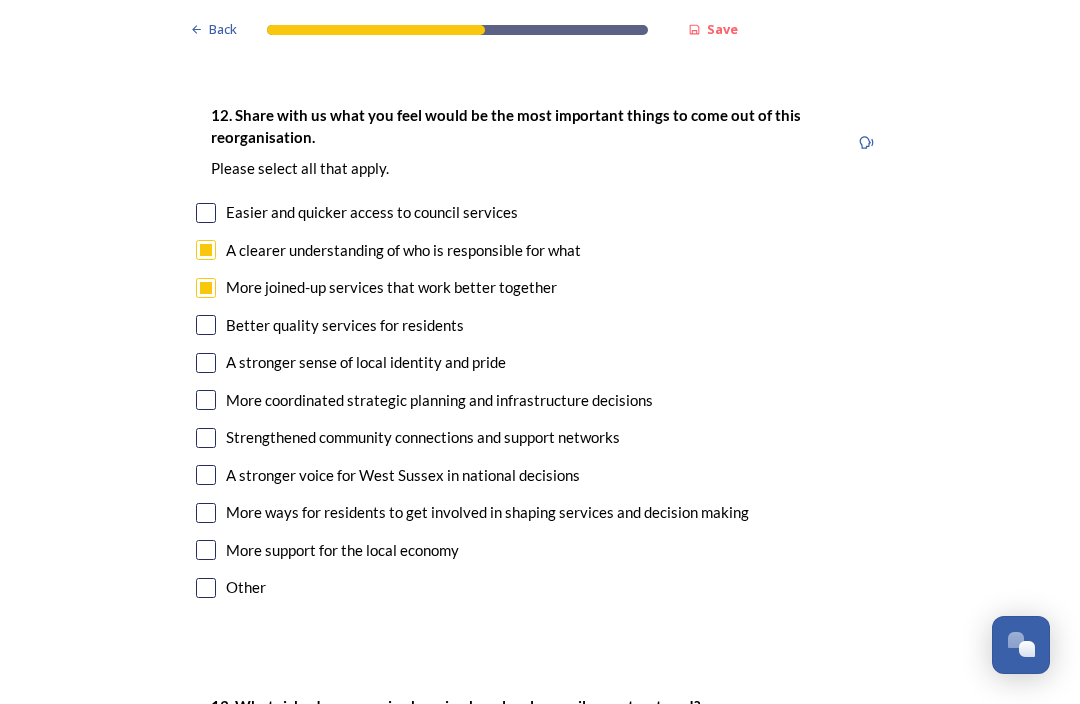 click at bounding box center [206, 400] 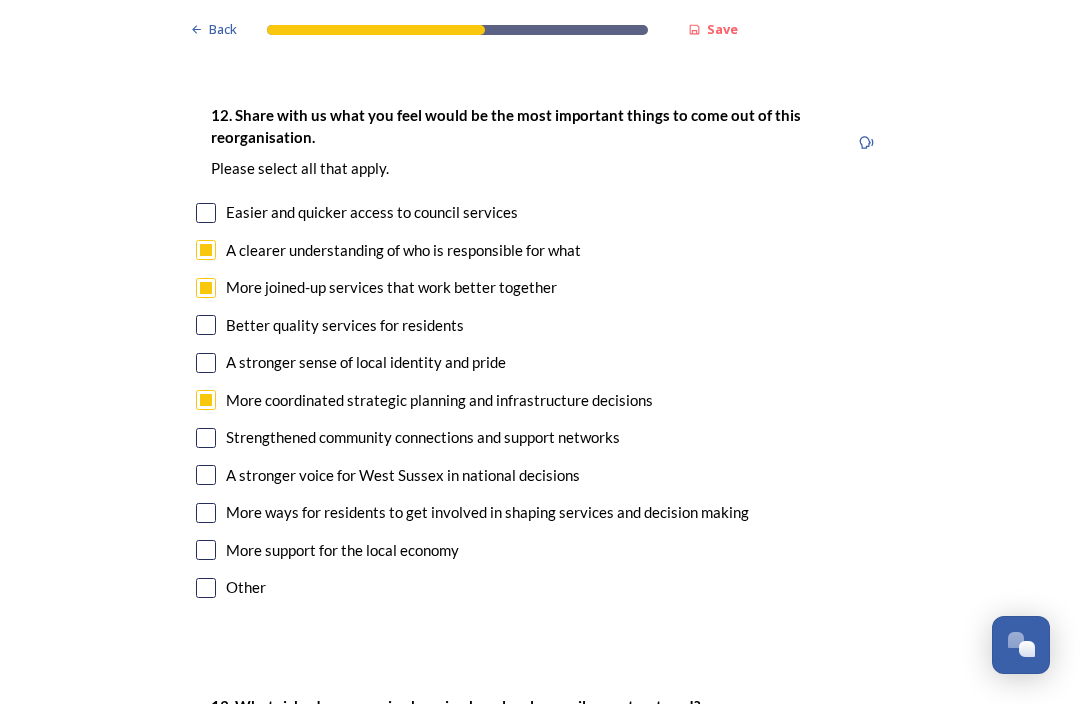 click at bounding box center [206, 475] 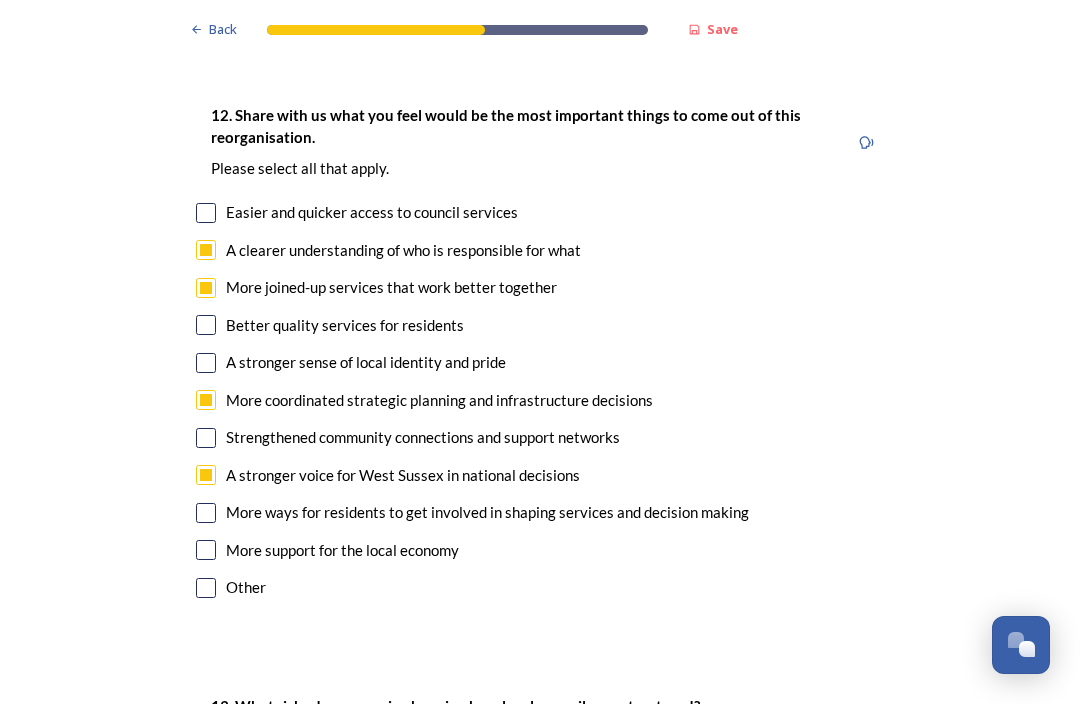 click at bounding box center [206, 550] 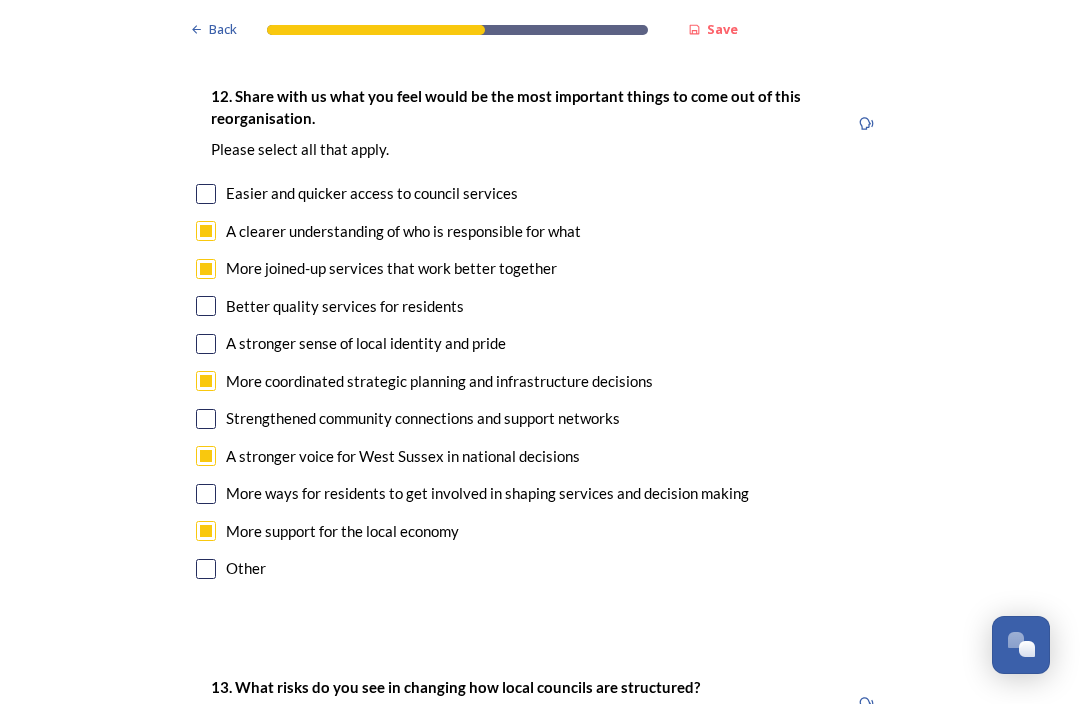 scroll, scrollTop: 3597, scrollLeft: 0, axis: vertical 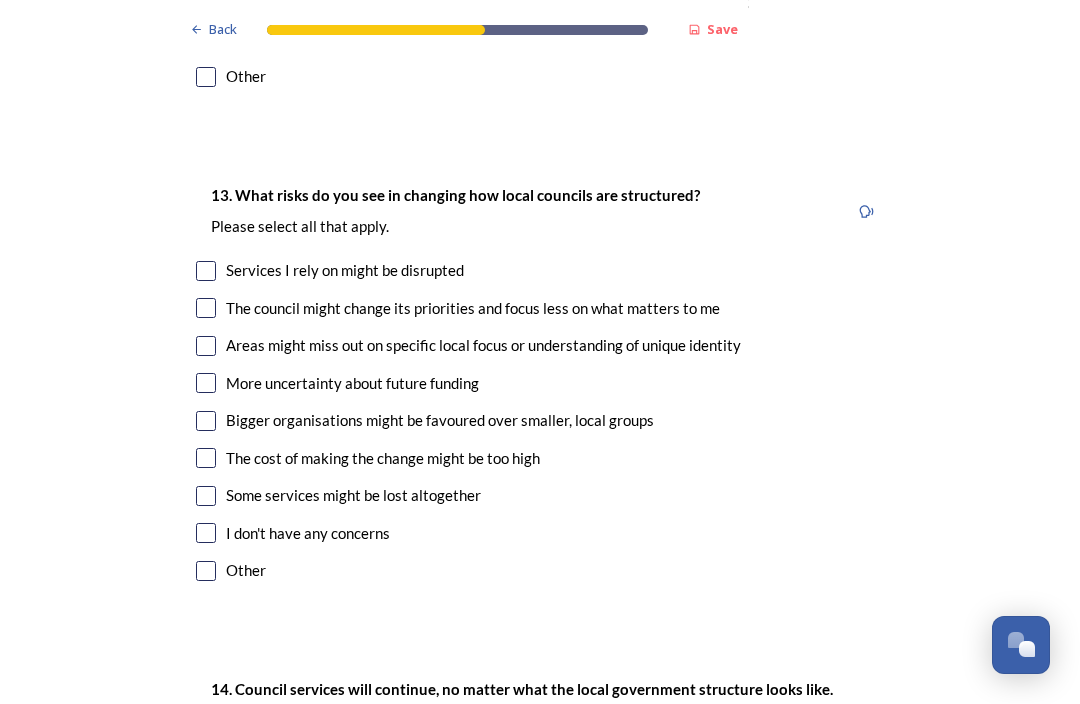 click at bounding box center (206, 271) 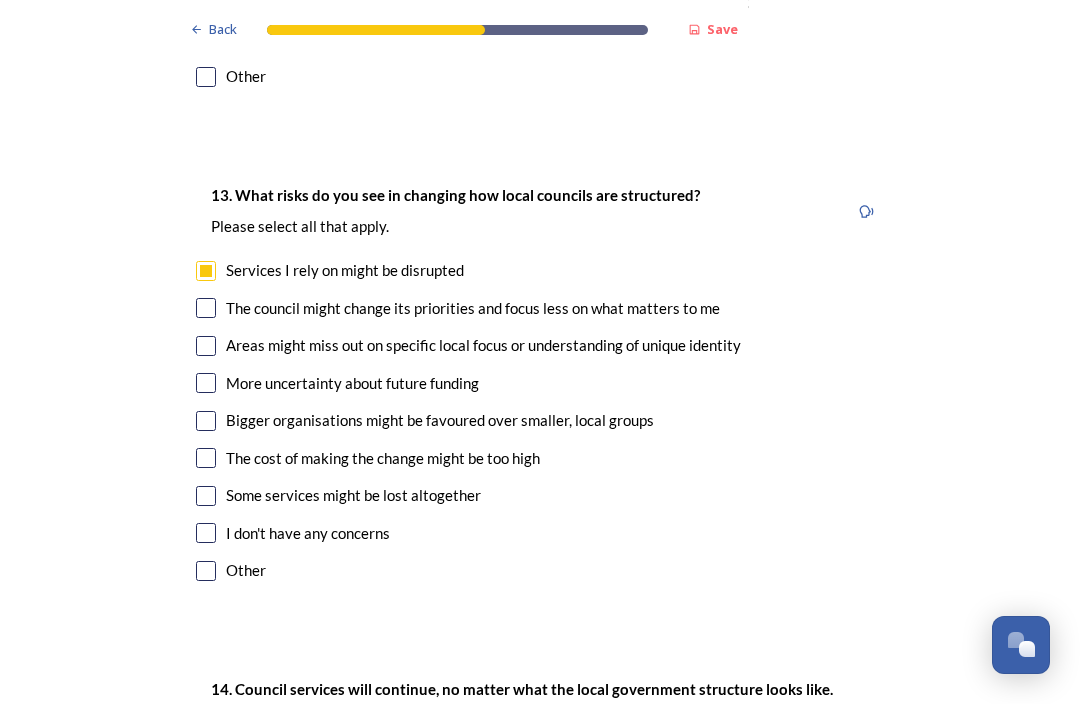 click at bounding box center [206, 308] 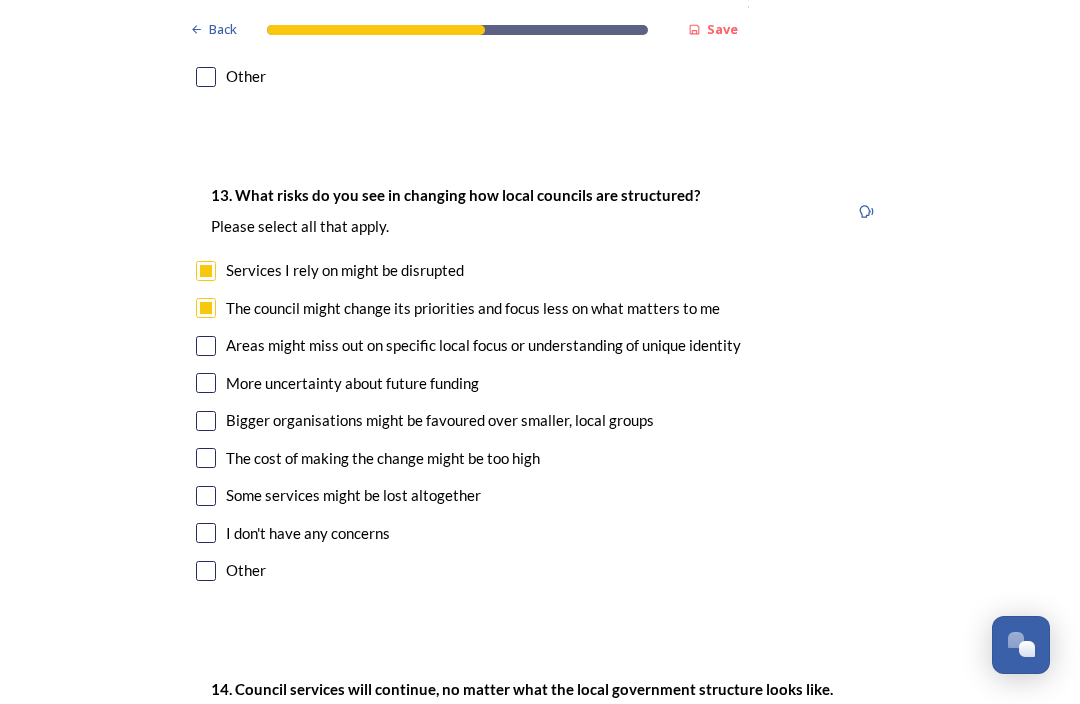 click at bounding box center (206, 346) 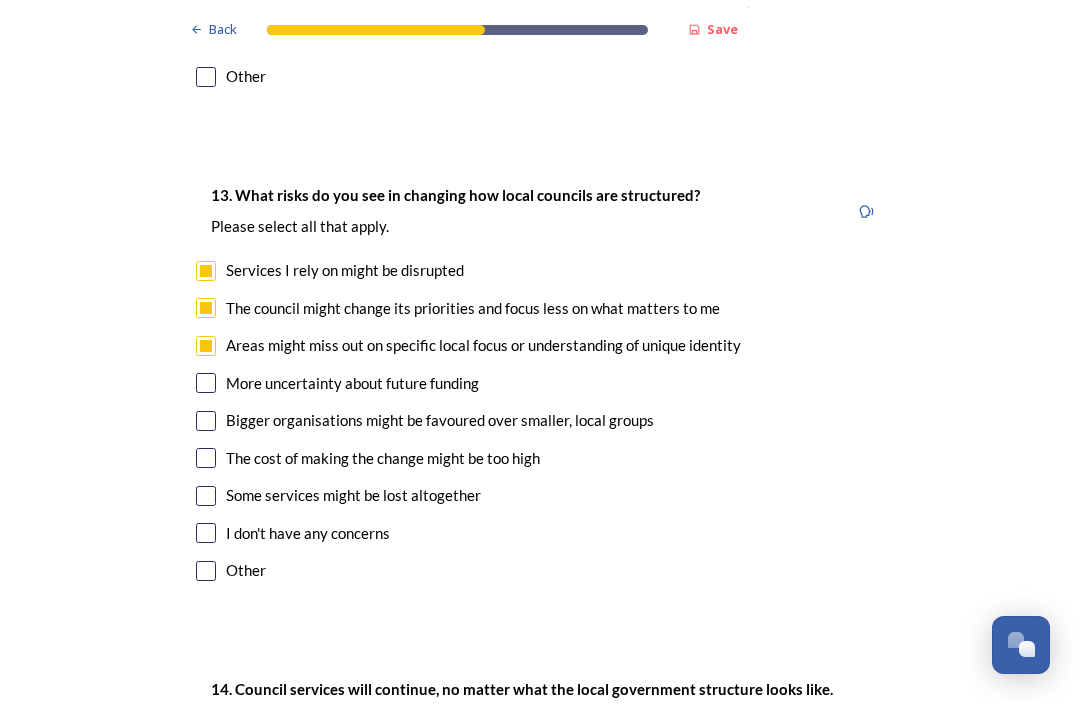 click at bounding box center [206, 496] 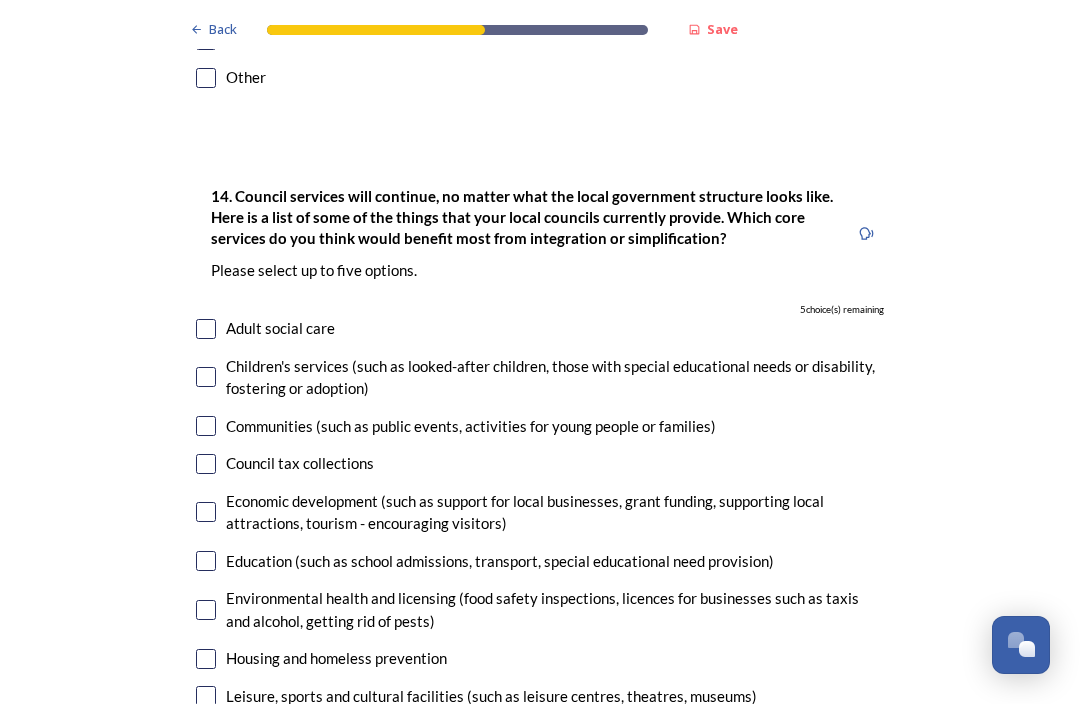 scroll, scrollTop: 4582, scrollLeft: 0, axis: vertical 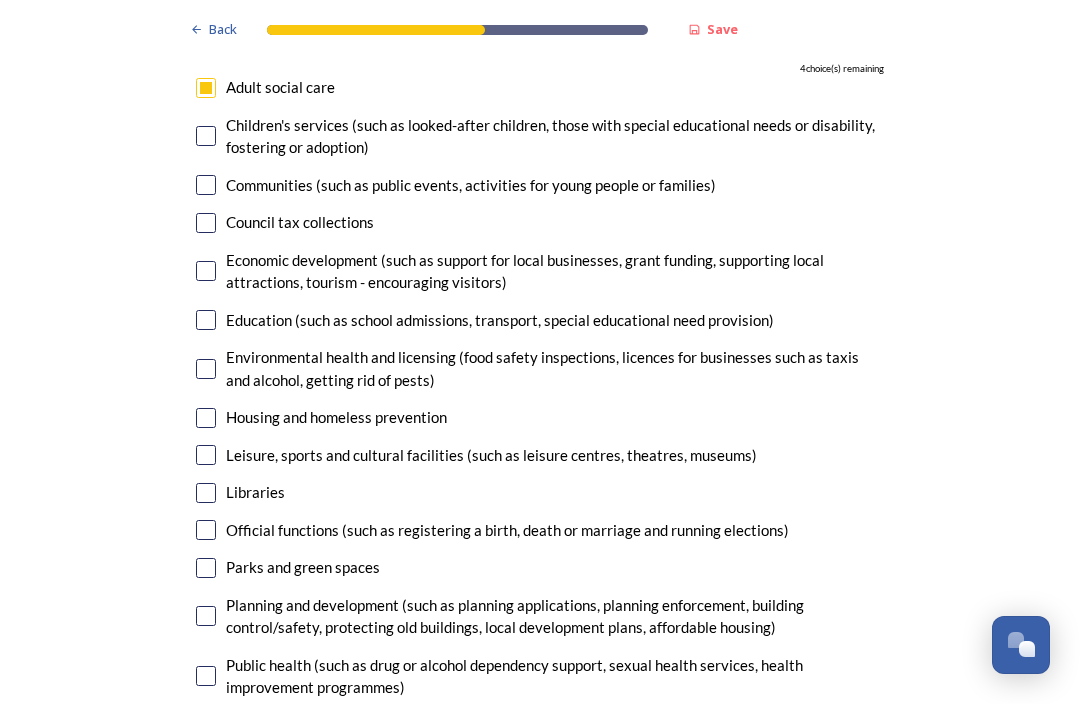 click at bounding box center (206, 271) 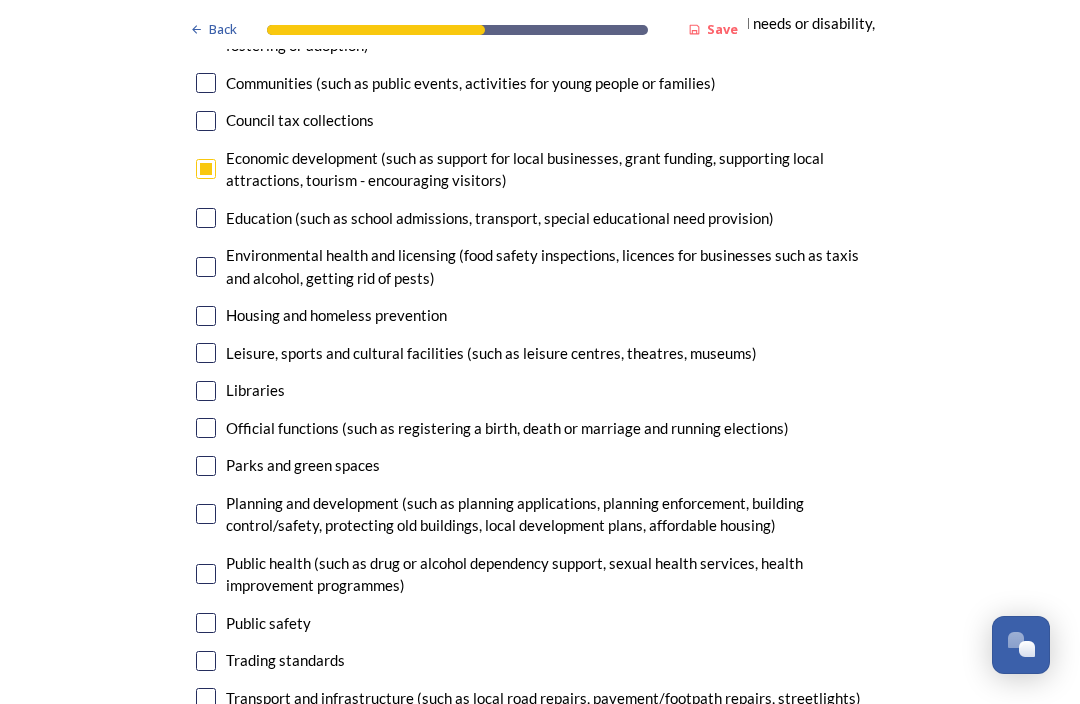scroll, scrollTop: 4925, scrollLeft: 0, axis: vertical 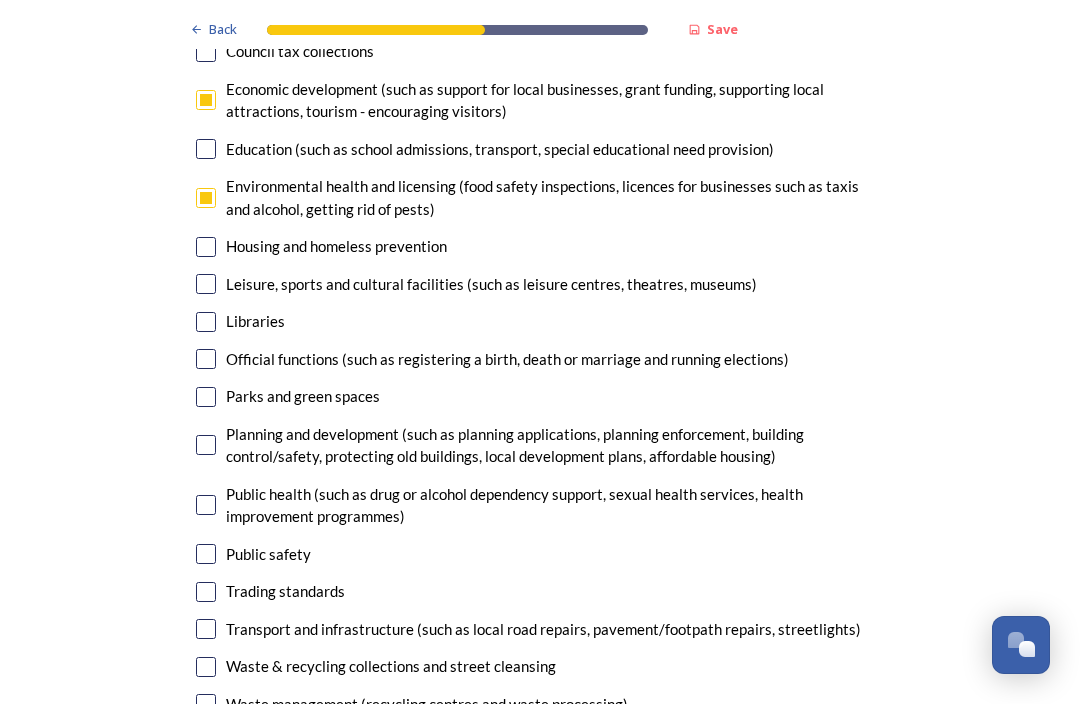 click at bounding box center [206, 247] 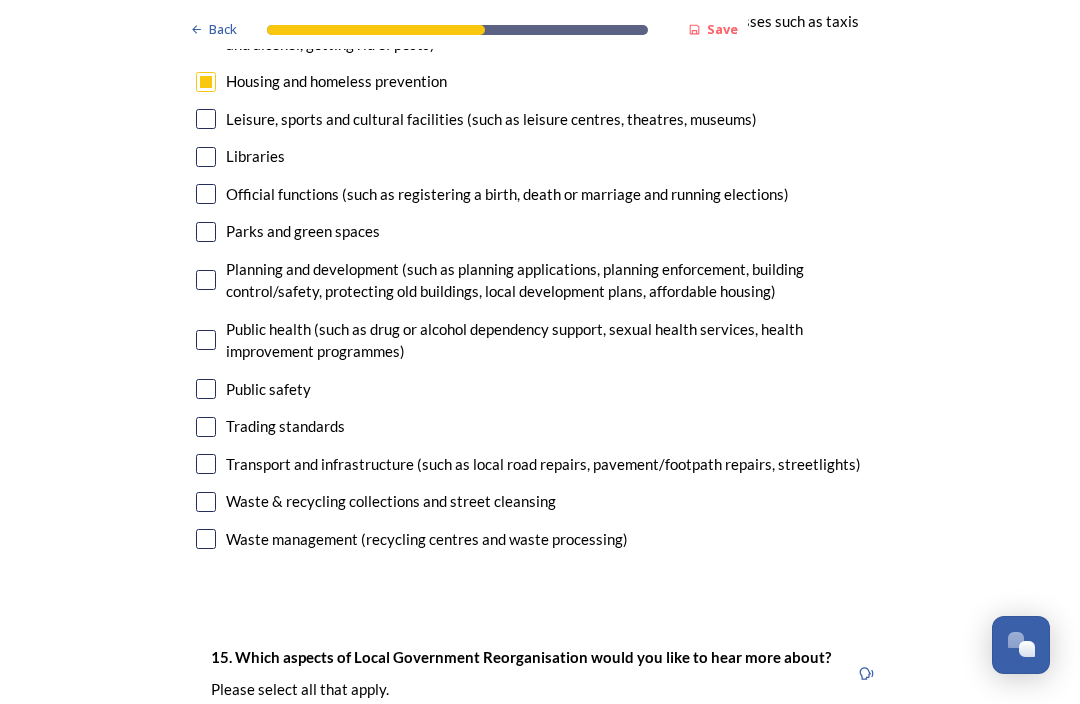 scroll, scrollTop: 5159, scrollLeft: 0, axis: vertical 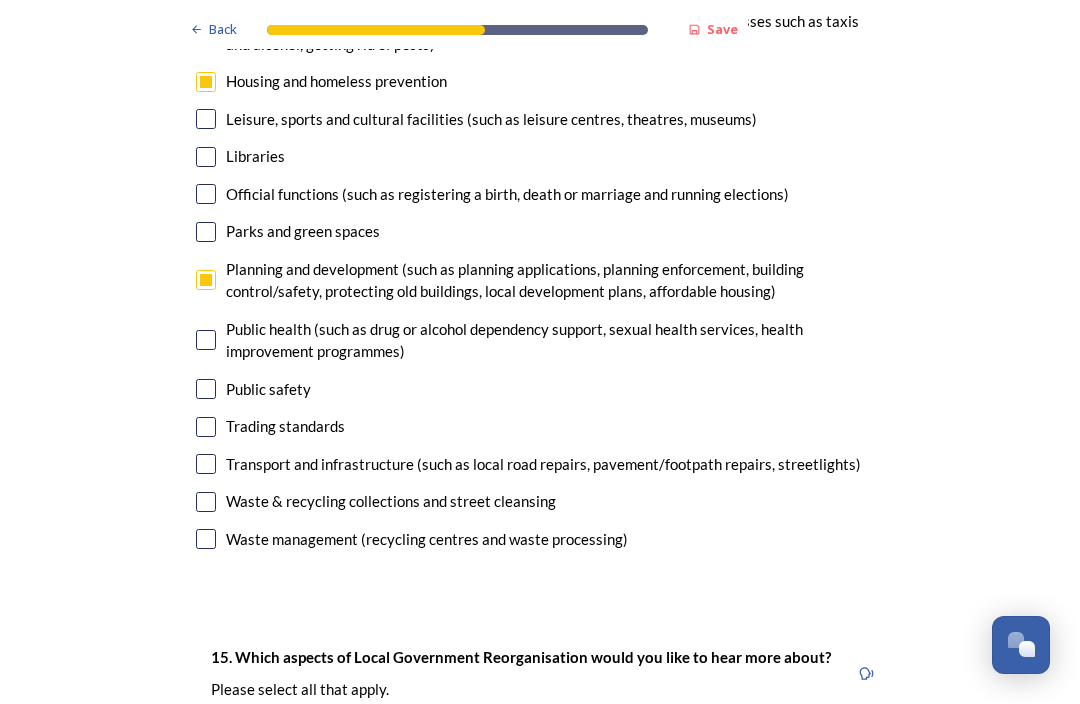 click at bounding box center [206, 389] 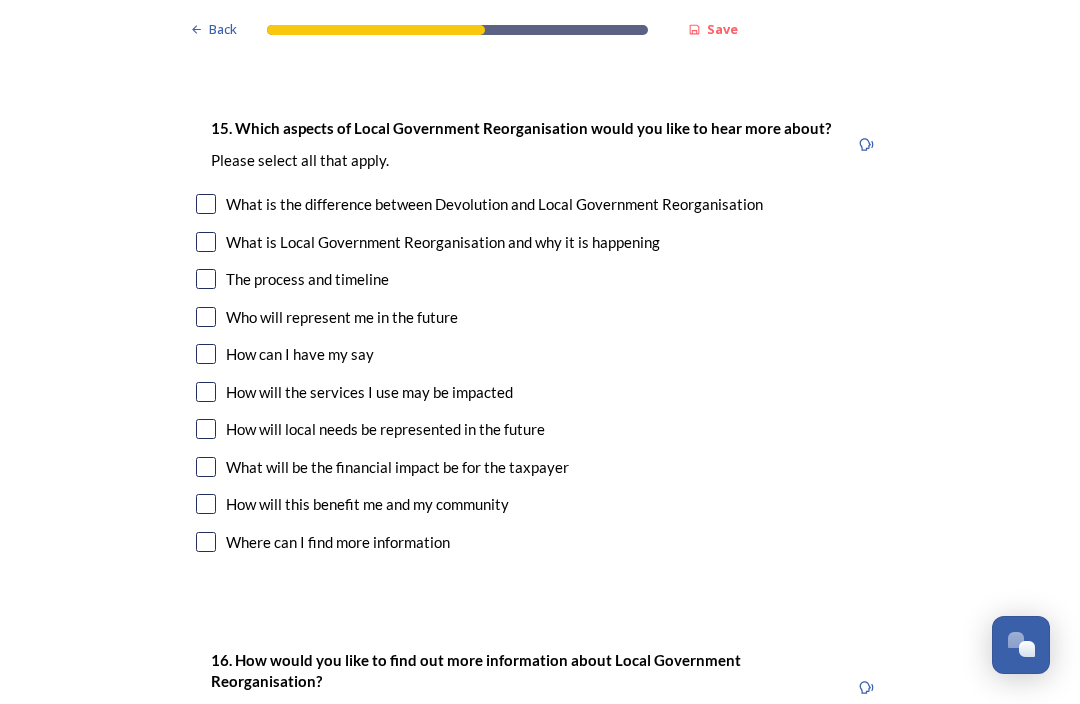 scroll, scrollTop: 5688, scrollLeft: 0, axis: vertical 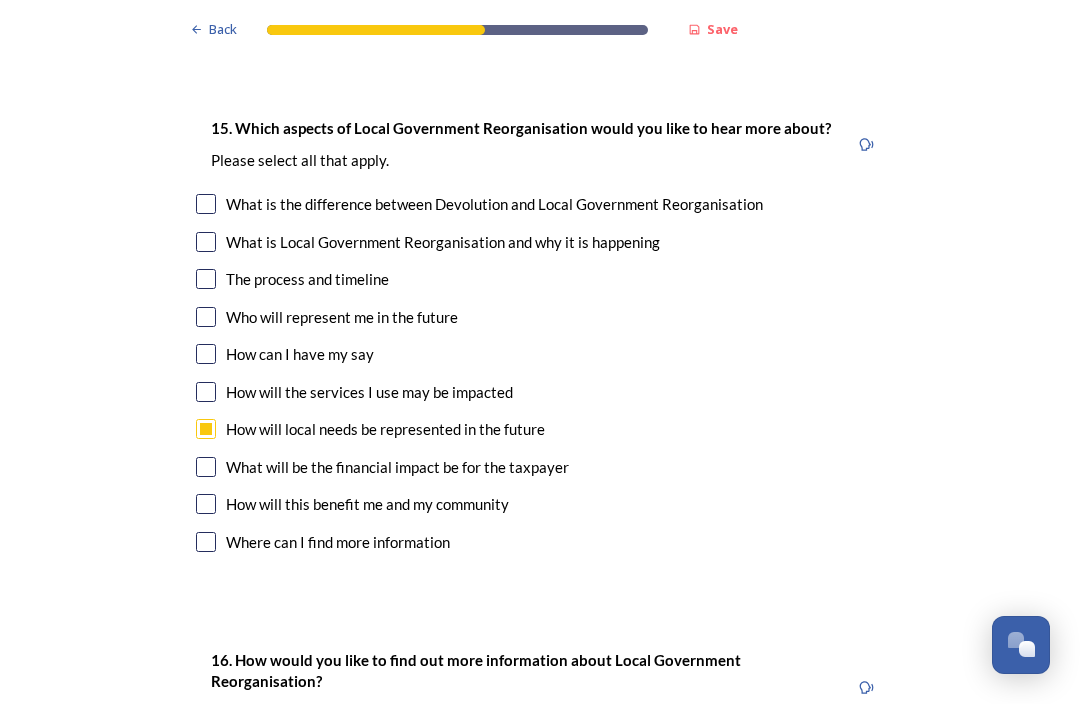click at bounding box center (206, 392) 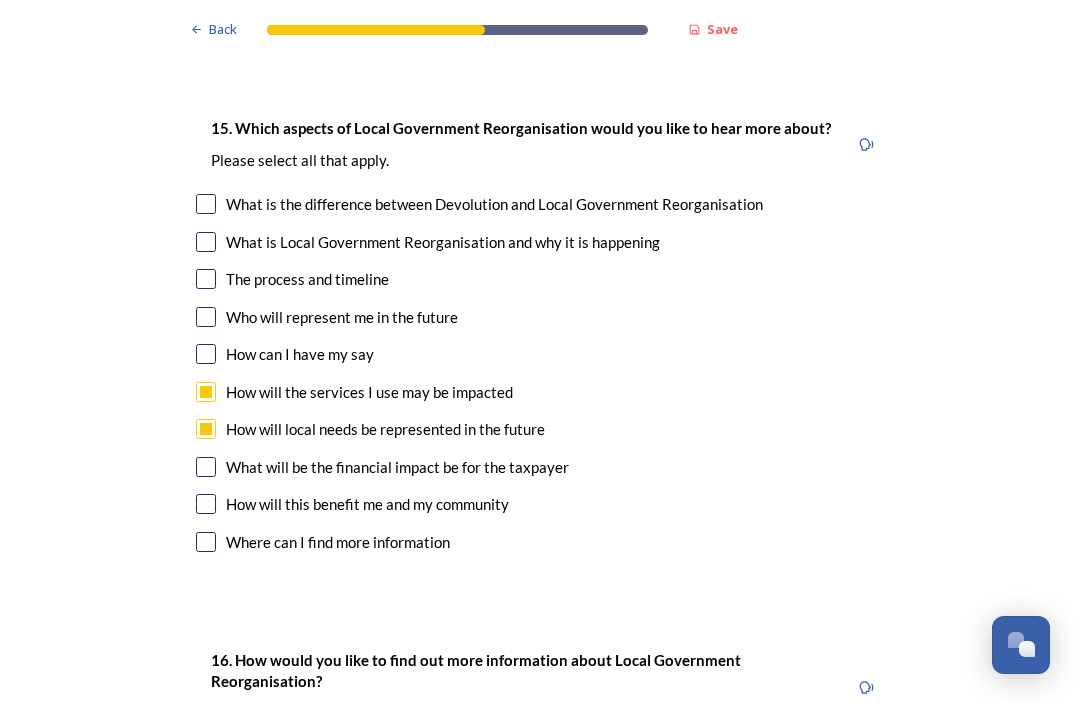 click at bounding box center (206, 467) 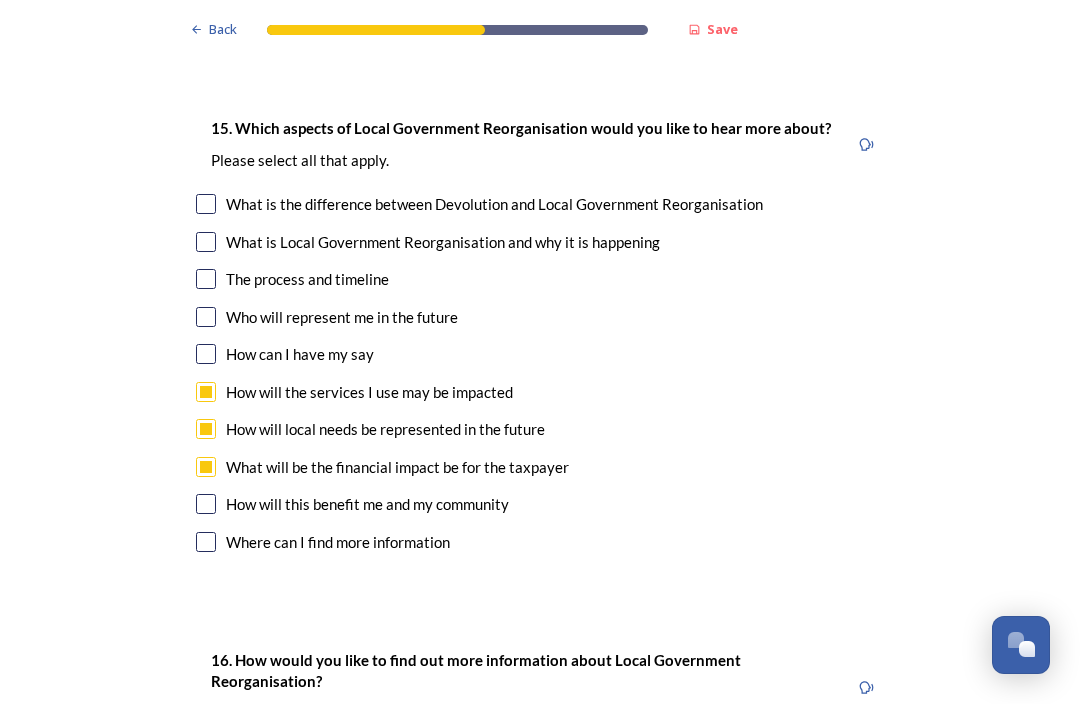 click at bounding box center [206, 504] 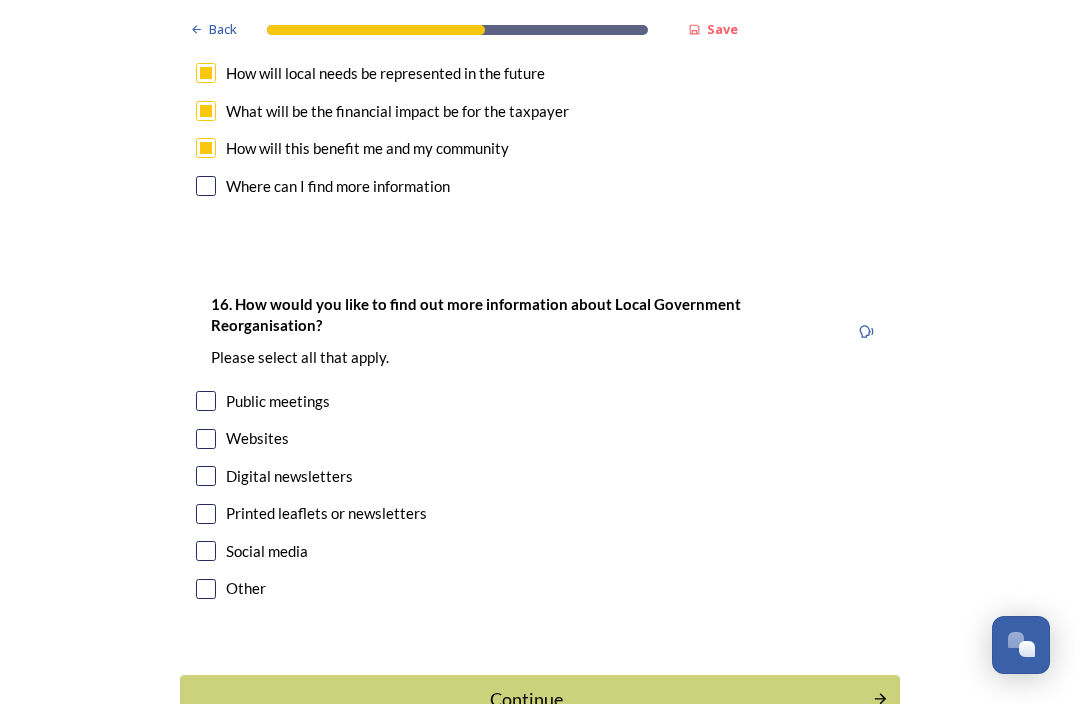 scroll, scrollTop: 6046, scrollLeft: 0, axis: vertical 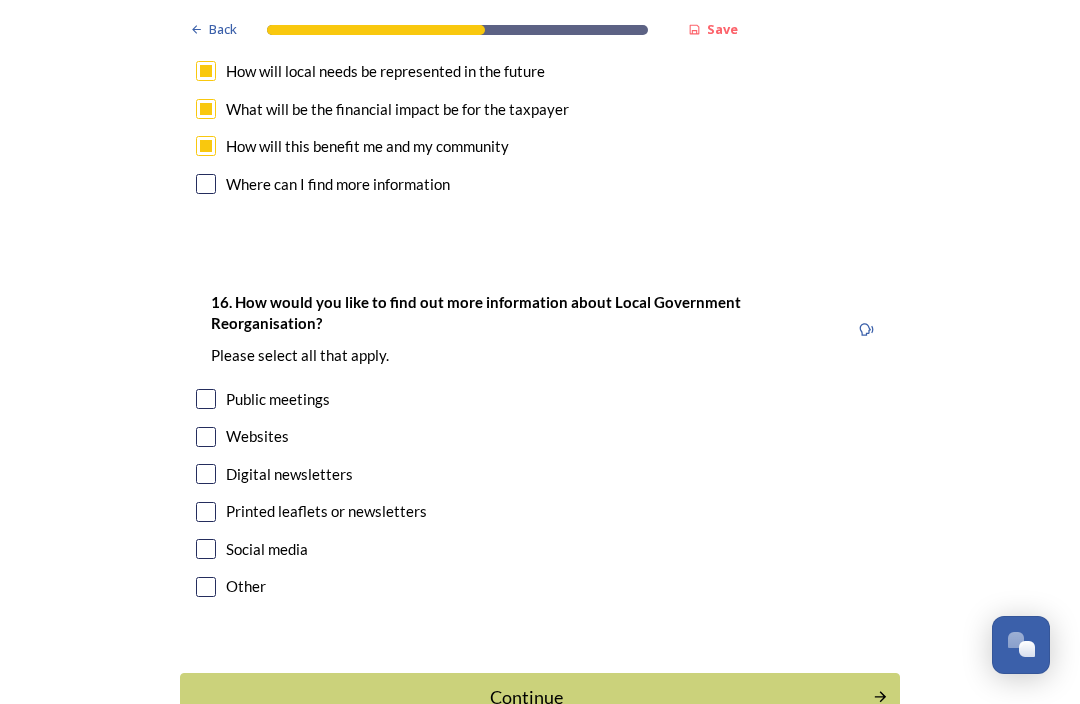 click at bounding box center (206, 437) 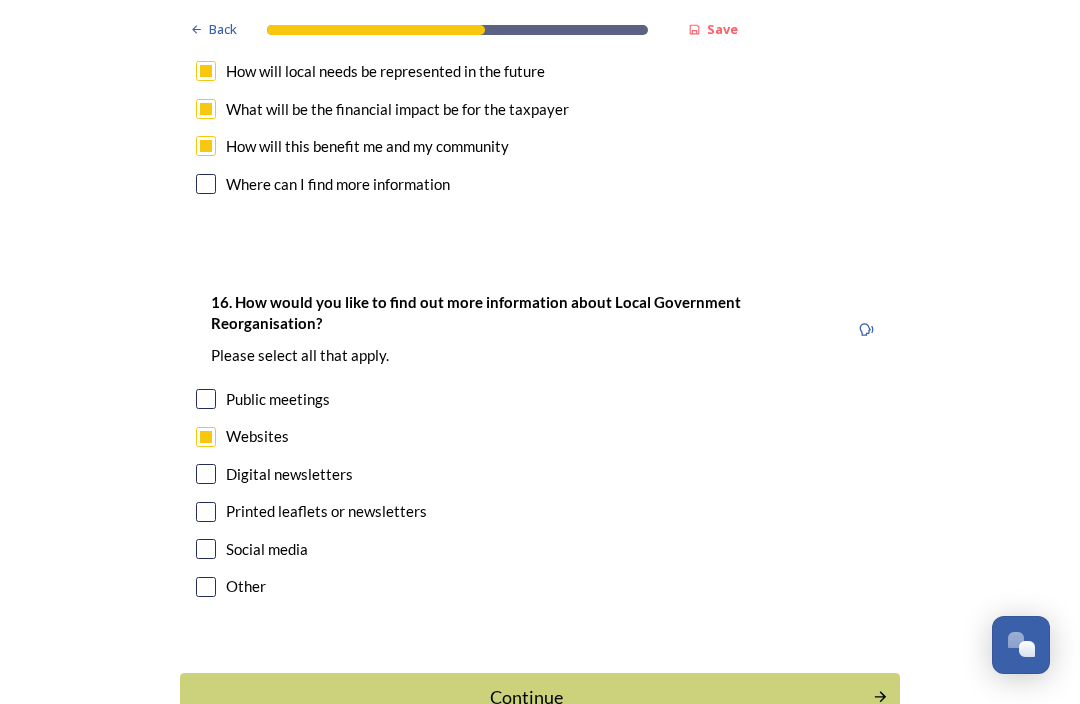 click on "Printed leaflets or newsletters" at bounding box center (540, 511) 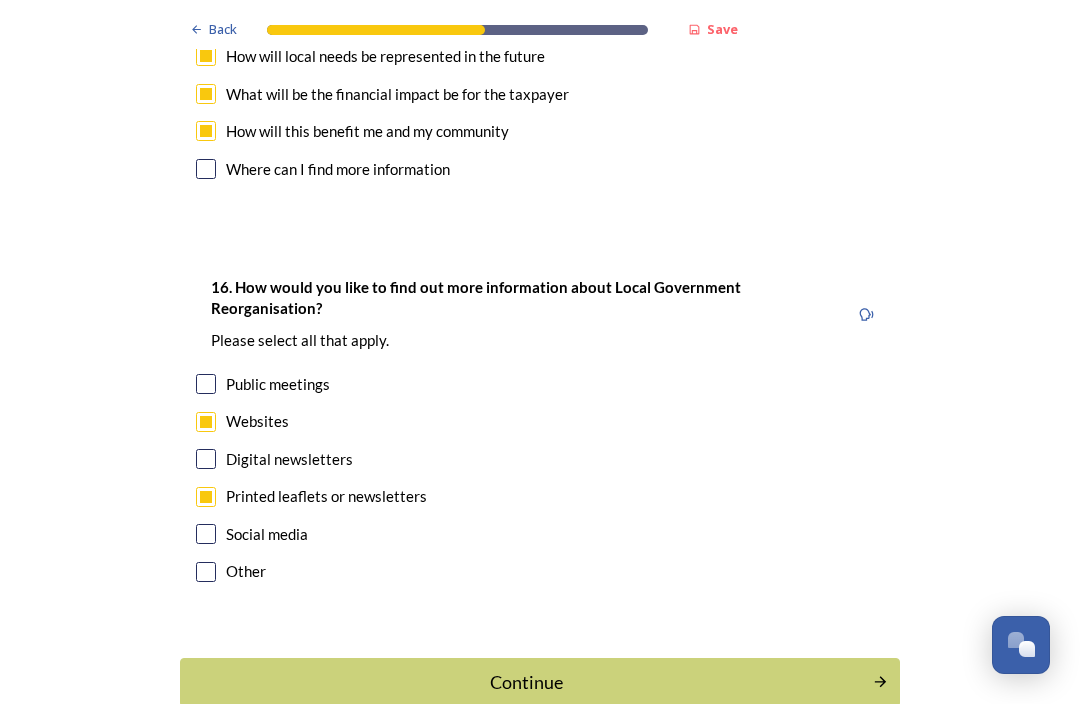 scroll, scrollTop: 6061, scrollLeft: 0, axis: vertical 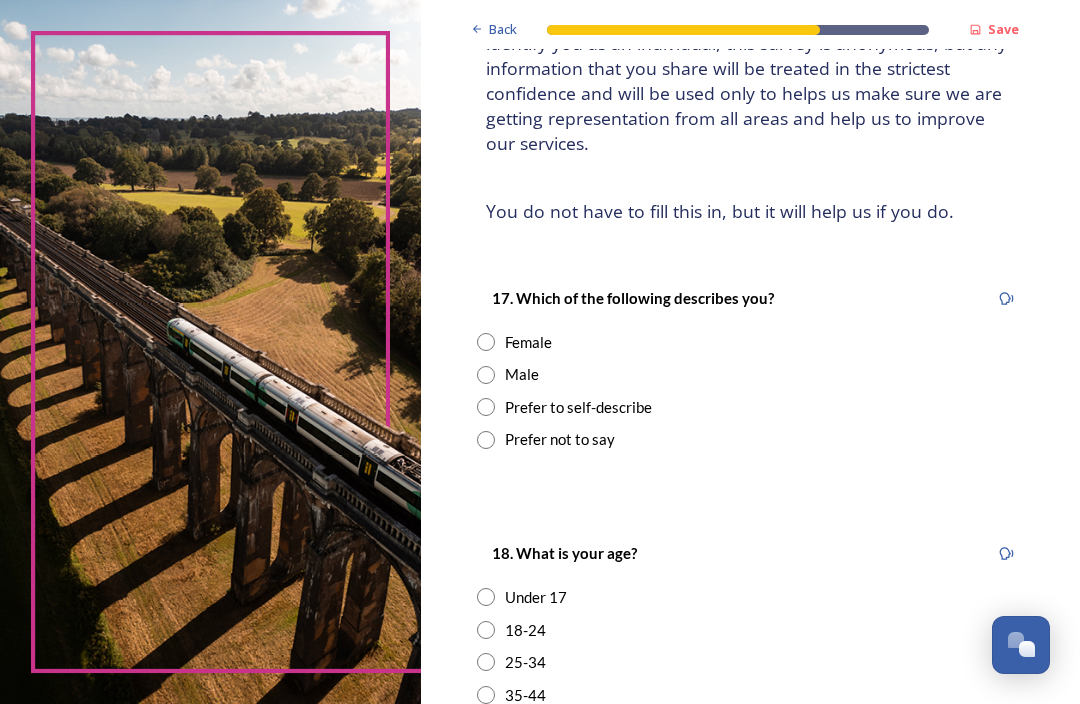 click at bounding box center [486, 342] 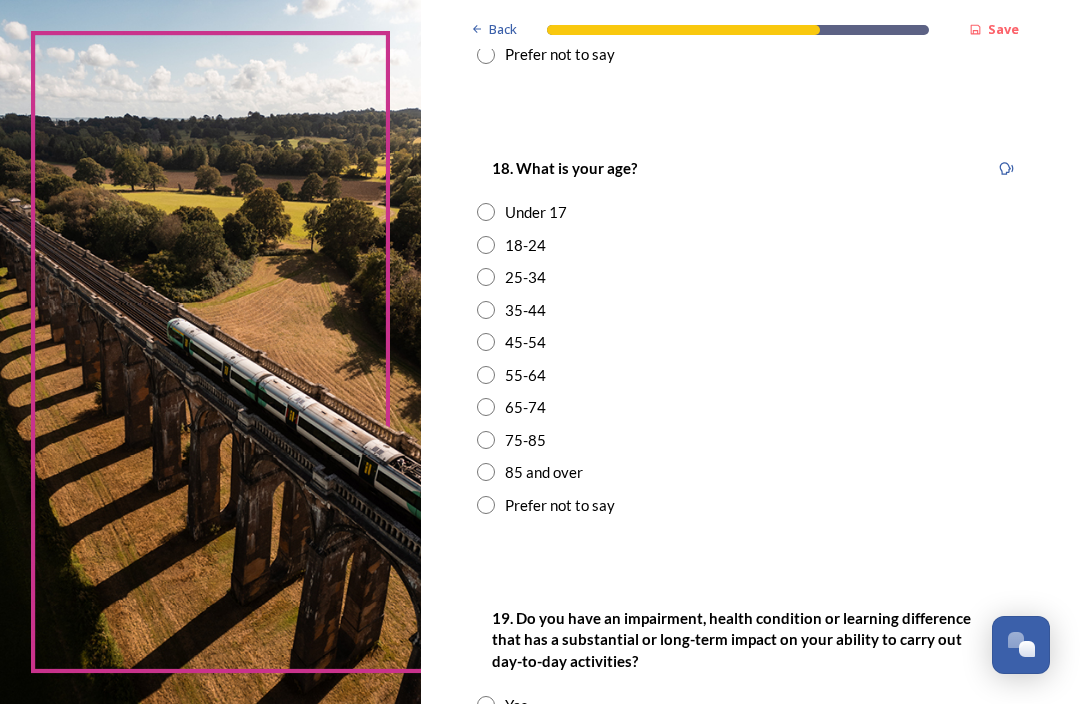 scroll, scrollTop: 576, scrollLeft: 0, axis: vertical 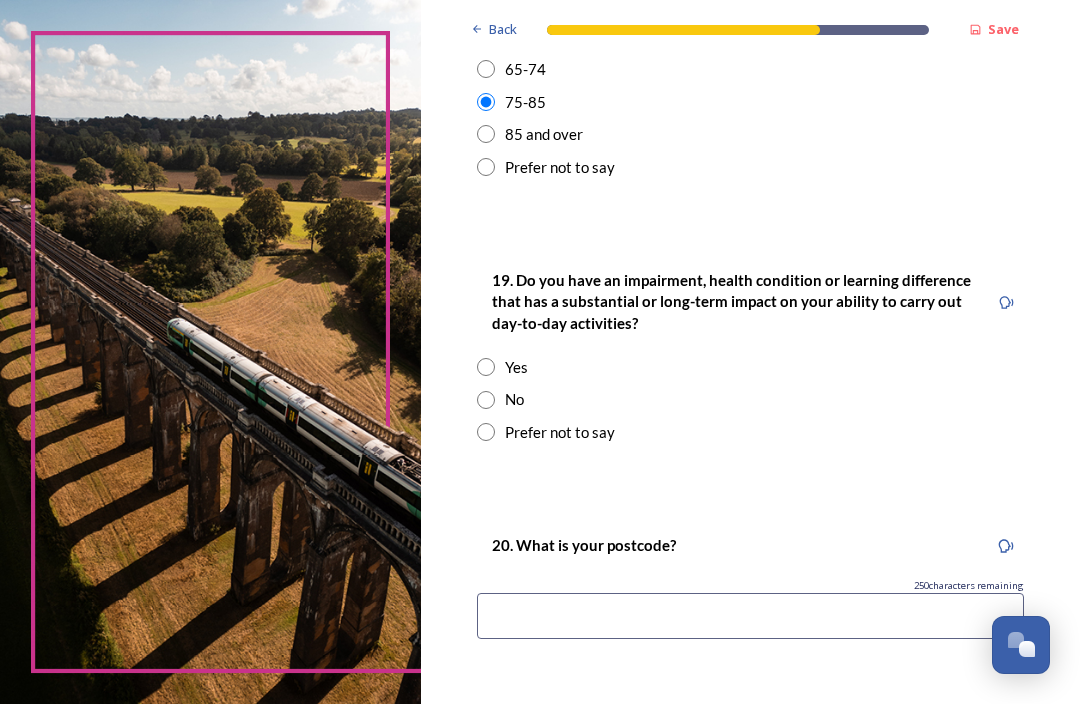 click at bounding box center (486, 400) 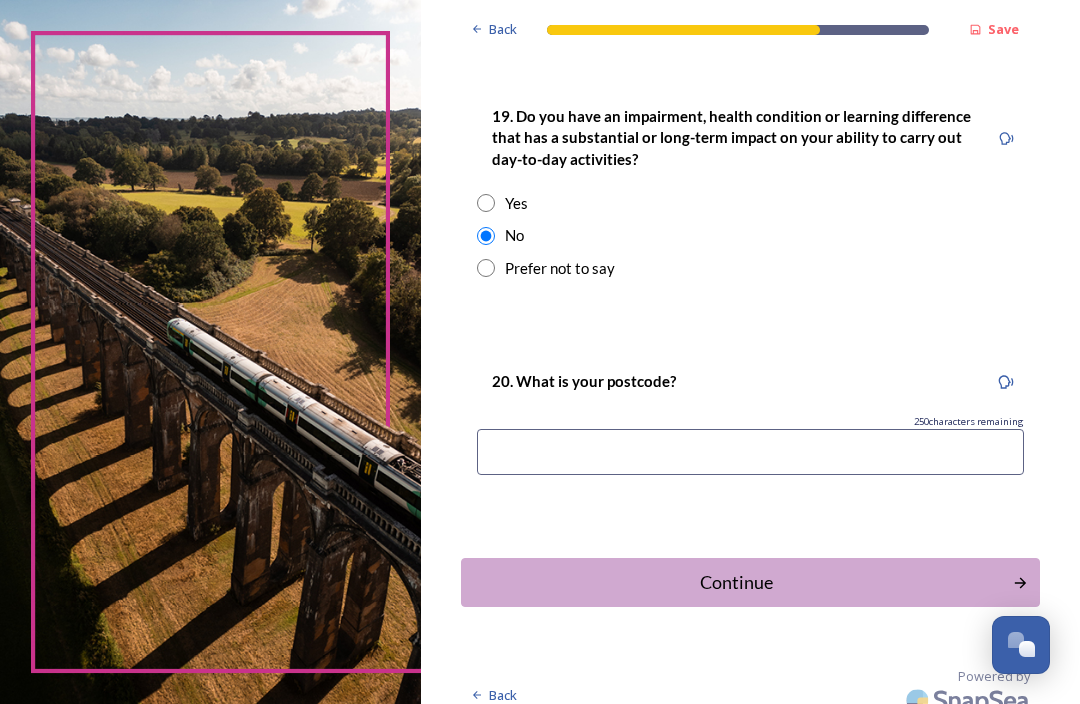 scroll, scrollTop: 1077, scrollLeft: 0, axis: vertical 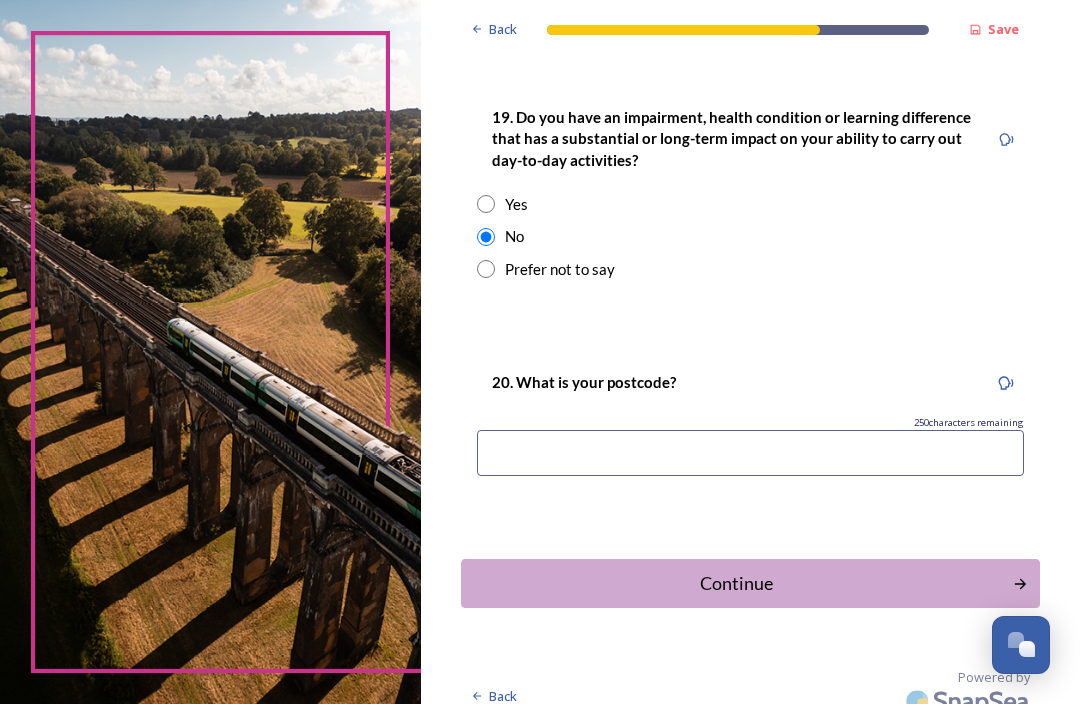 click at bounding box center (750, 453) 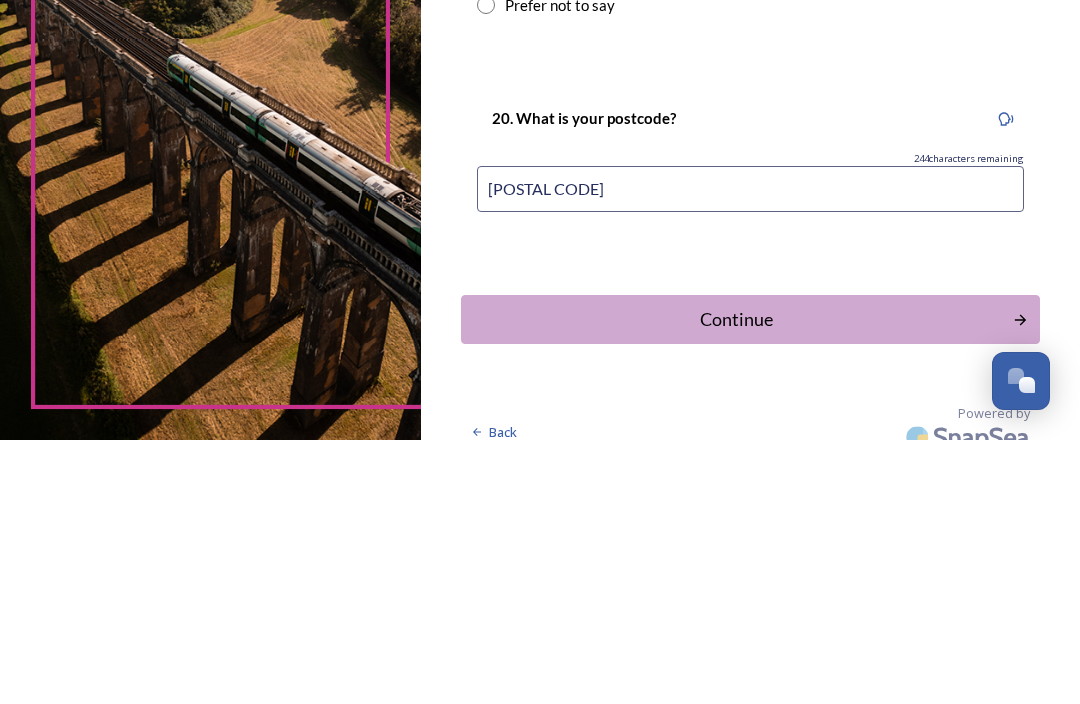 type on "[POSTAL CODE]" 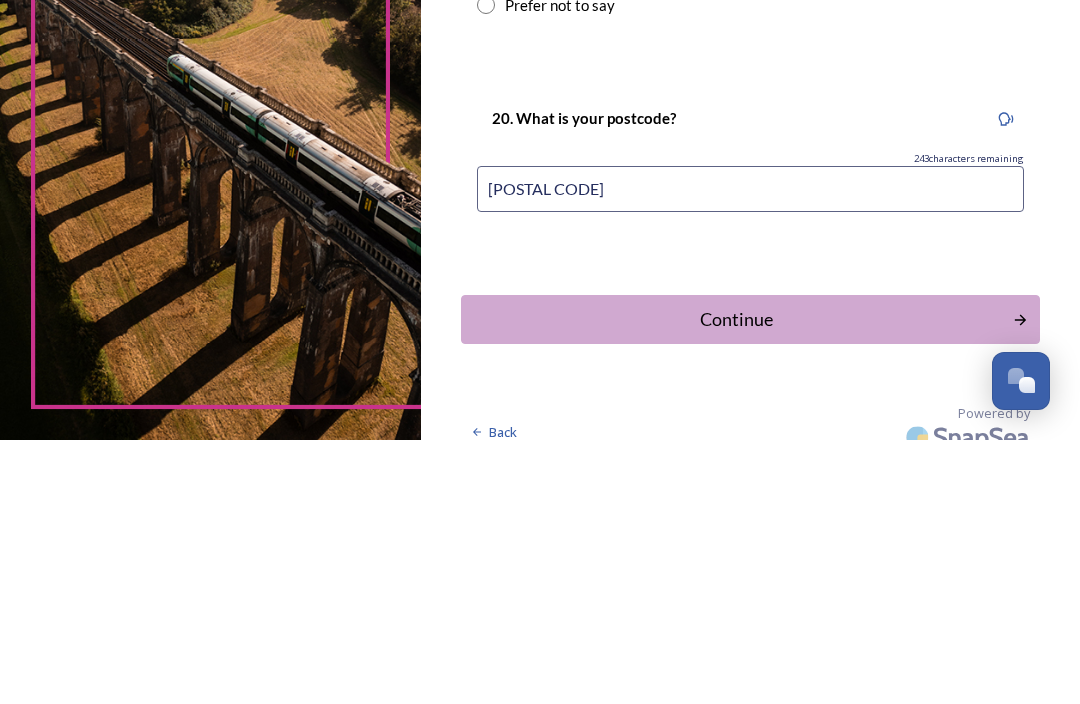 click on "Continue" at bounding box center (750, 583) 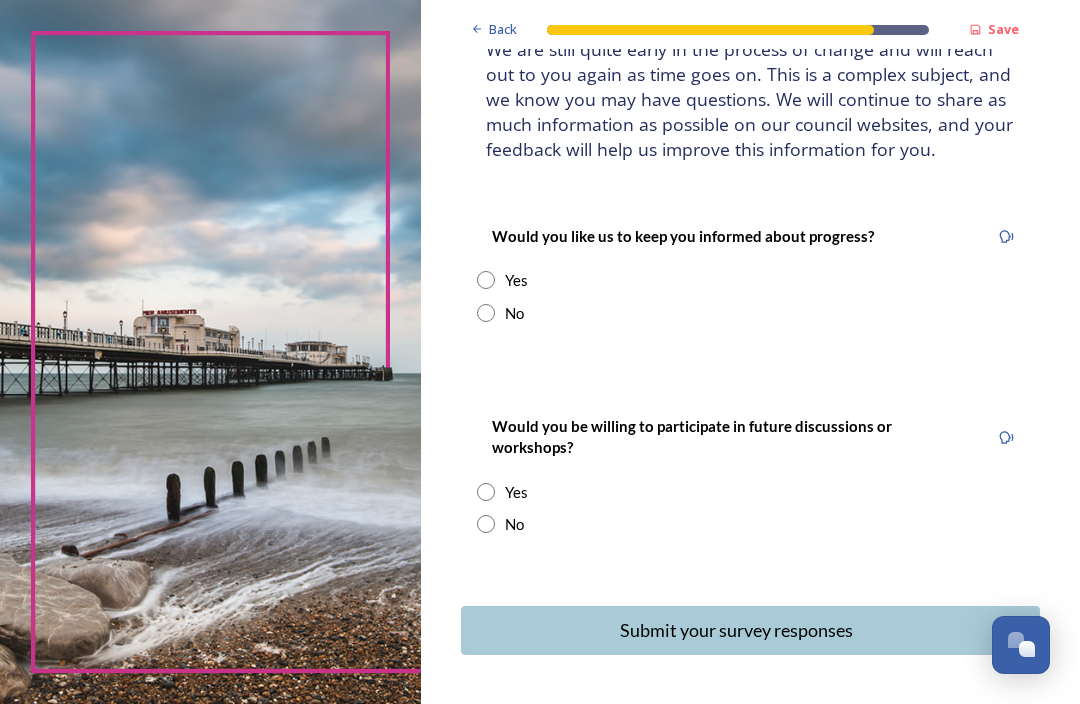 scroll, scrollTop: 160, scrollLeft: 0, axis: vertical 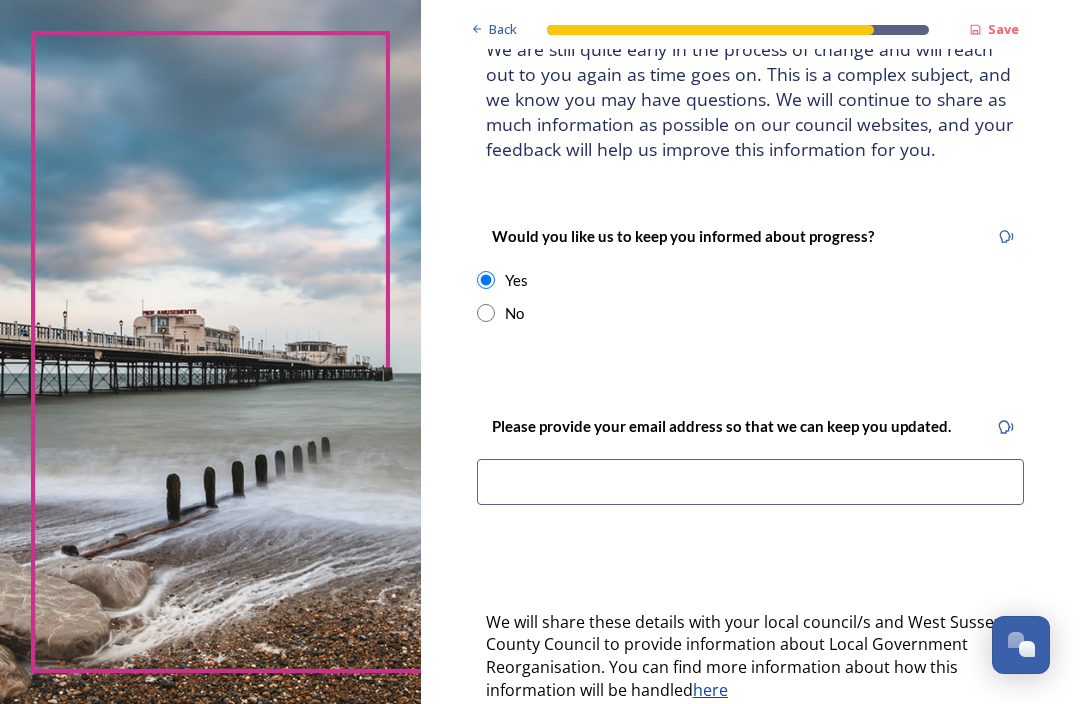 click at bounding box center (750, 482) 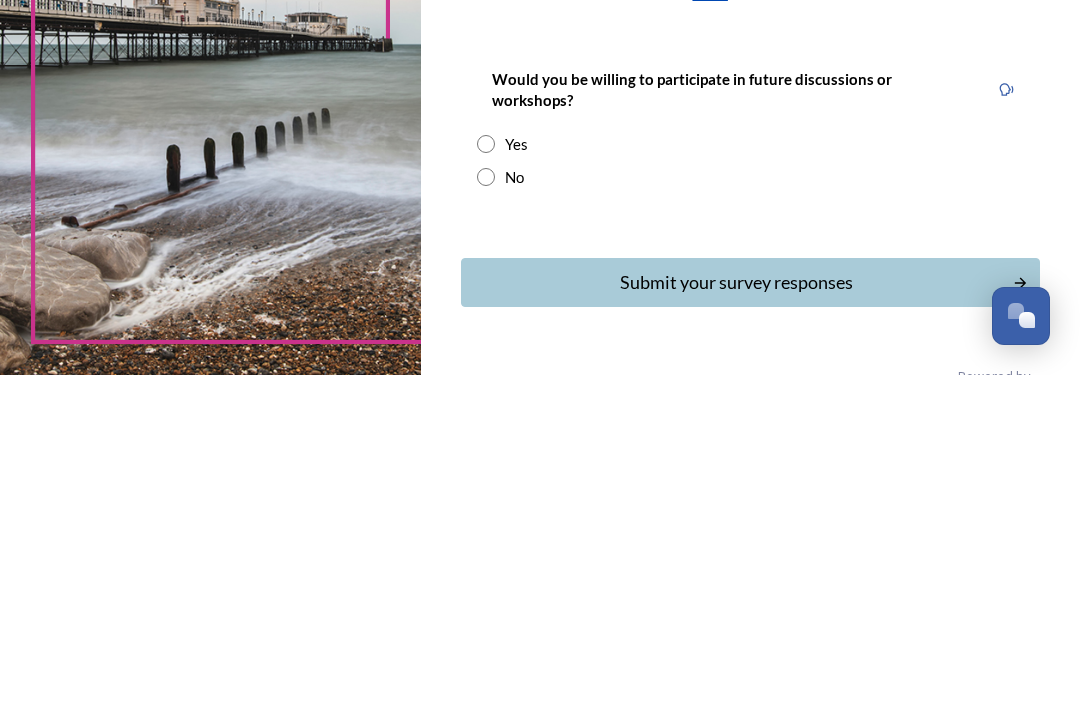 scroll, scrollTop: 529, scrollLeft: 0, axis: vertical 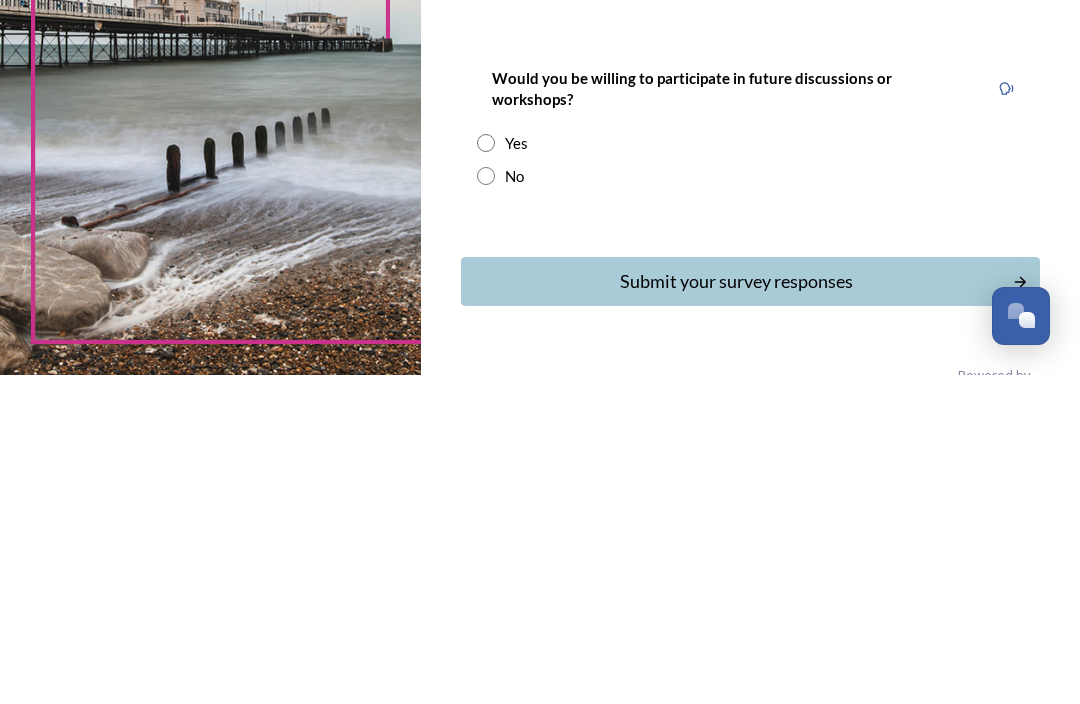 type on "[USERNAME]@example.com" 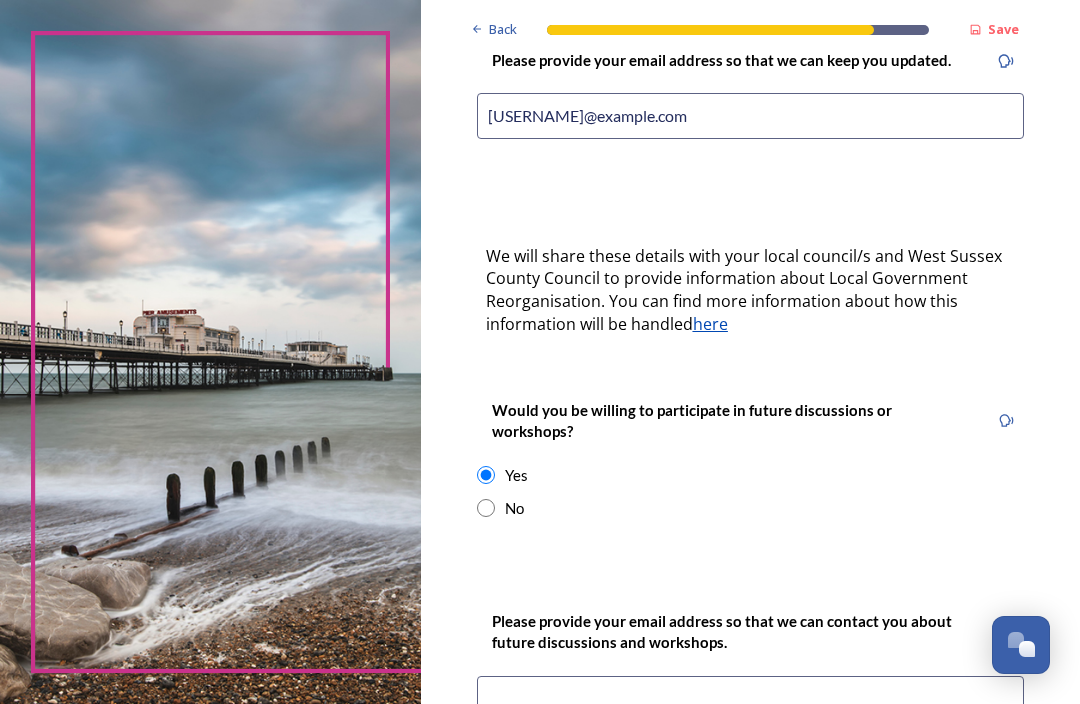scroll, scrollTop: 525, scrollLeft: 0, axis: vertical 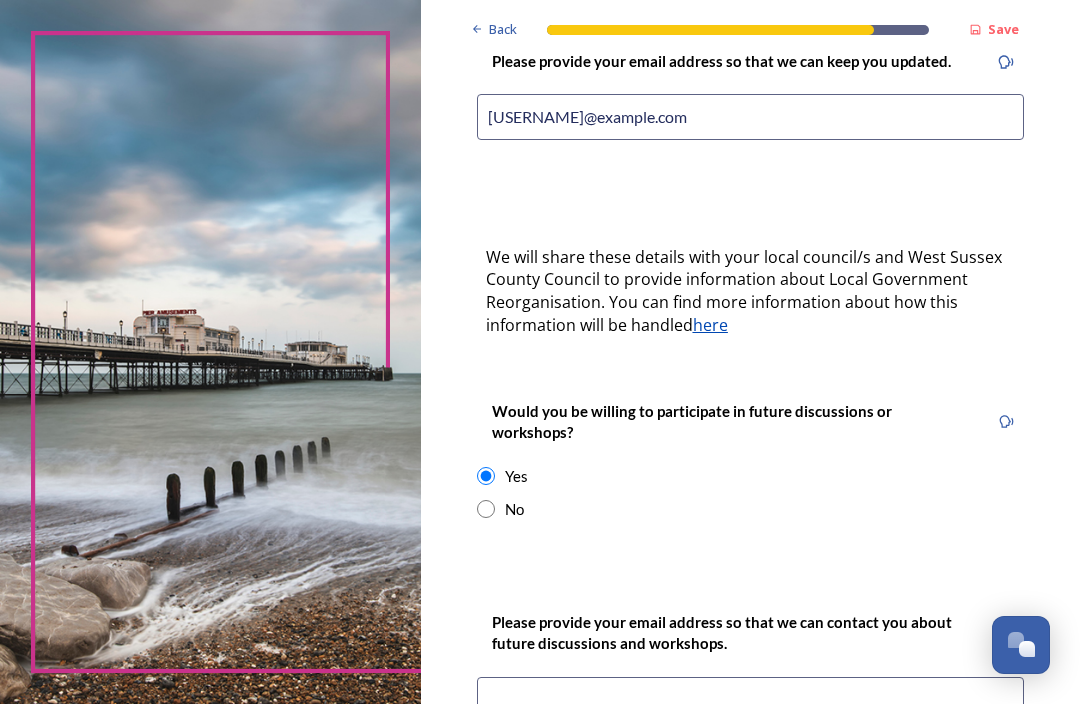click on "No" at bounding box center [750, 509] 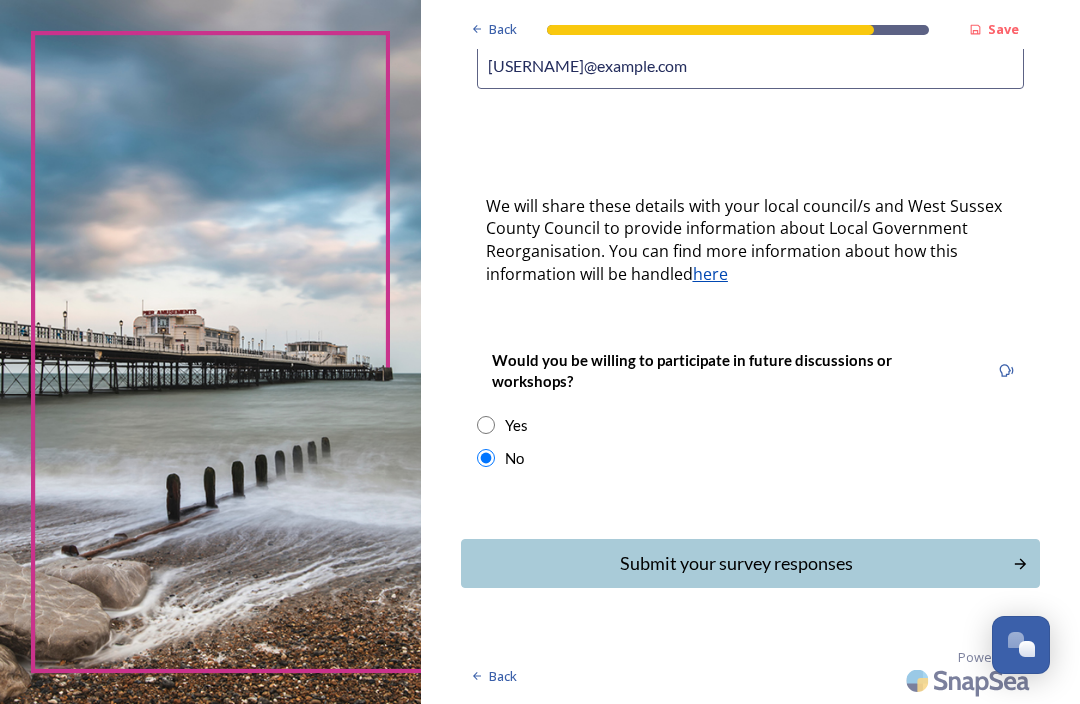 scroll, scrollTop: 587, scrollLeft: 0, axis: vertical 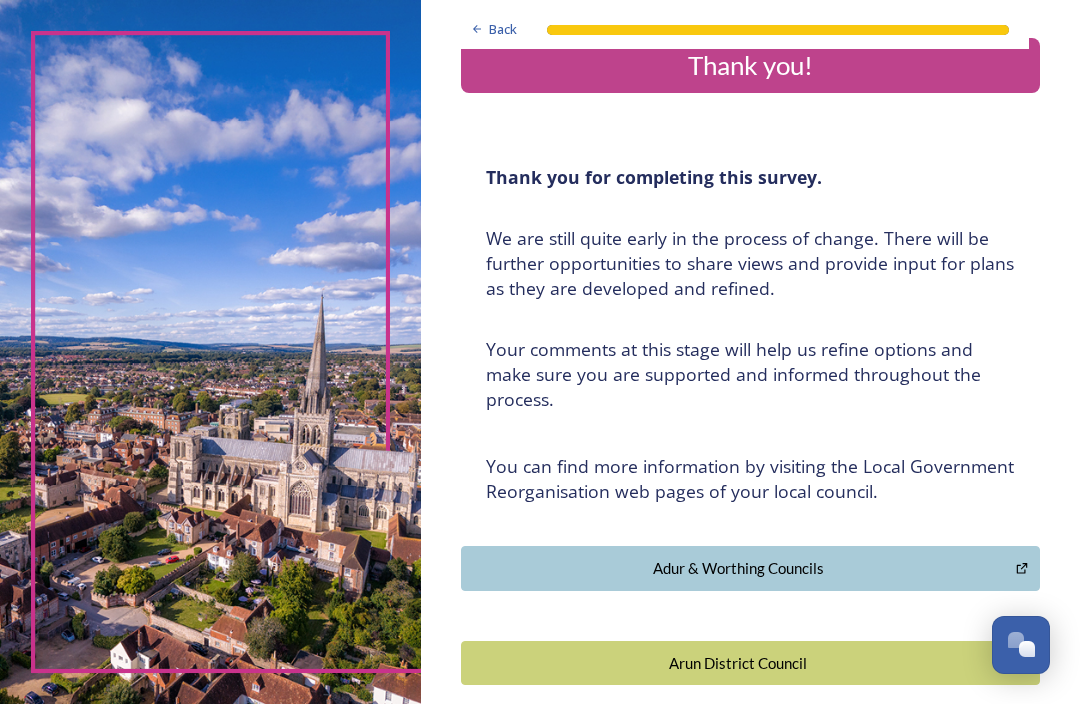 click on "Back Thank you! Thank you for completing this survey.  ﻿We are still quite early in the process of change. There will be further opportunities to share views and provide input for plans as they are developed and refined.  ﻿Your comments at this stage will help us refine options and make sure you are supported and informed throughout the process. You can find more information by visiting the Local Government Reorganisation web pages of your local council. Adur & Worthing Councils   Arun District Council   Chichester District Council   Crawley Borough Council   Horsham District Council   Mid Sussex District Council   West Sussex County Council   Back Powered by" at bounding box center (750, 624) 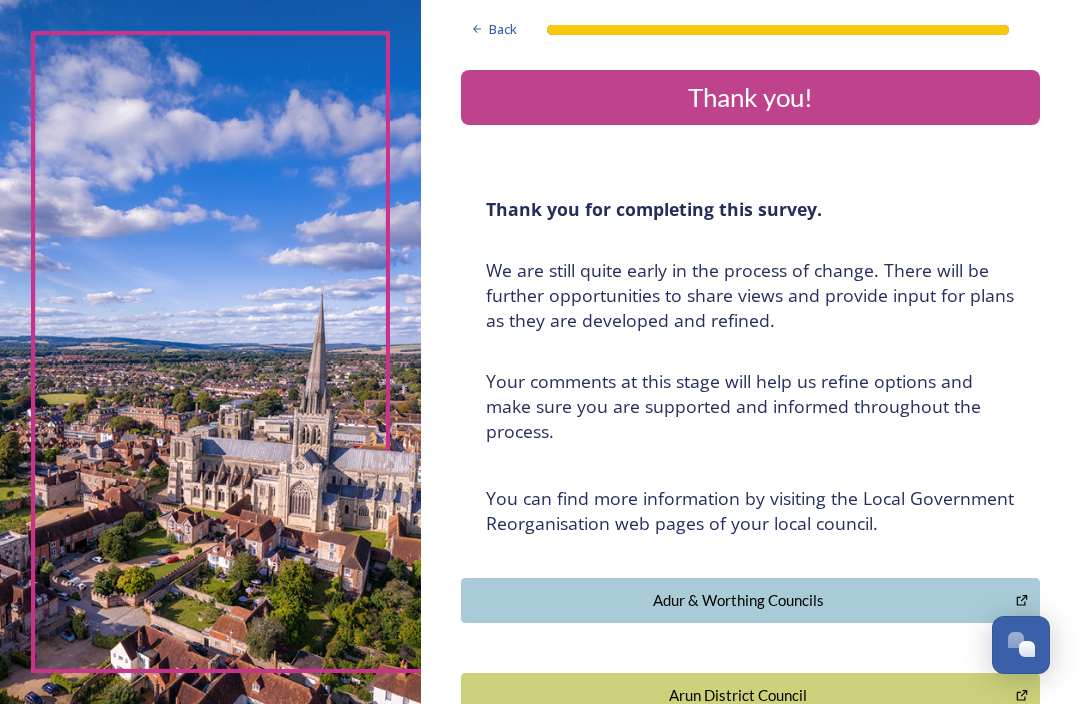 scroll, scrollTop: 0, scrollLeft: 0, axis: both 